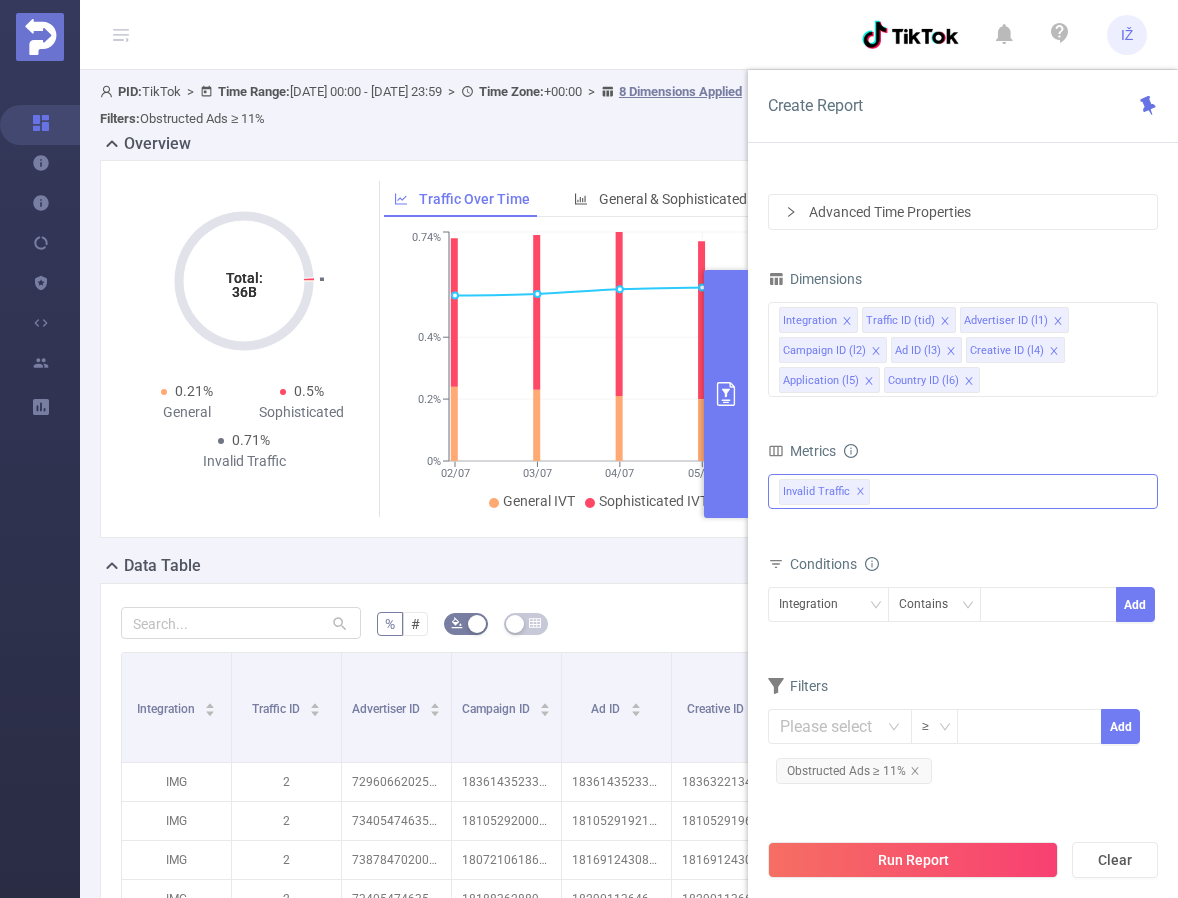 scroll, scrollTop: 0, scrollLeft: 0, axis: both 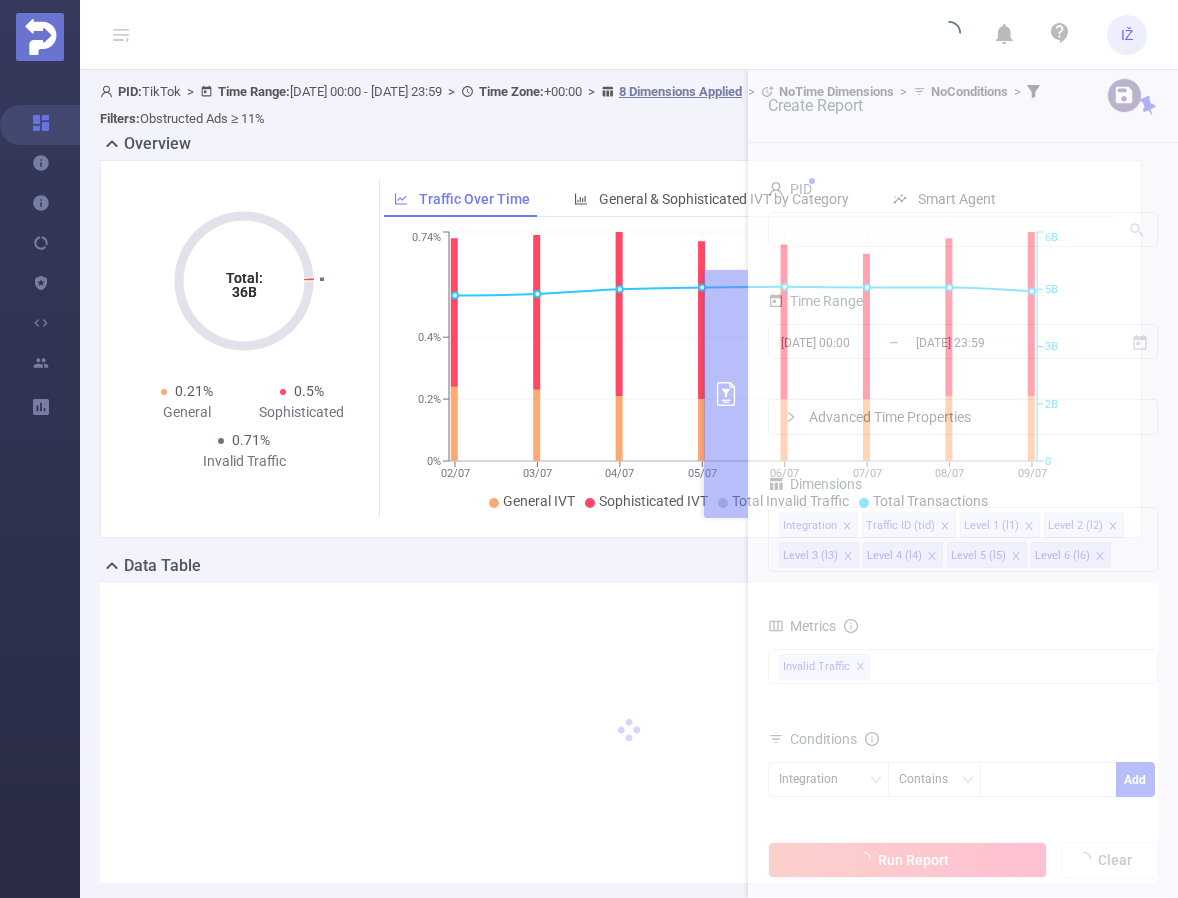 click on "IŽ" at bounding box center (589, 35) 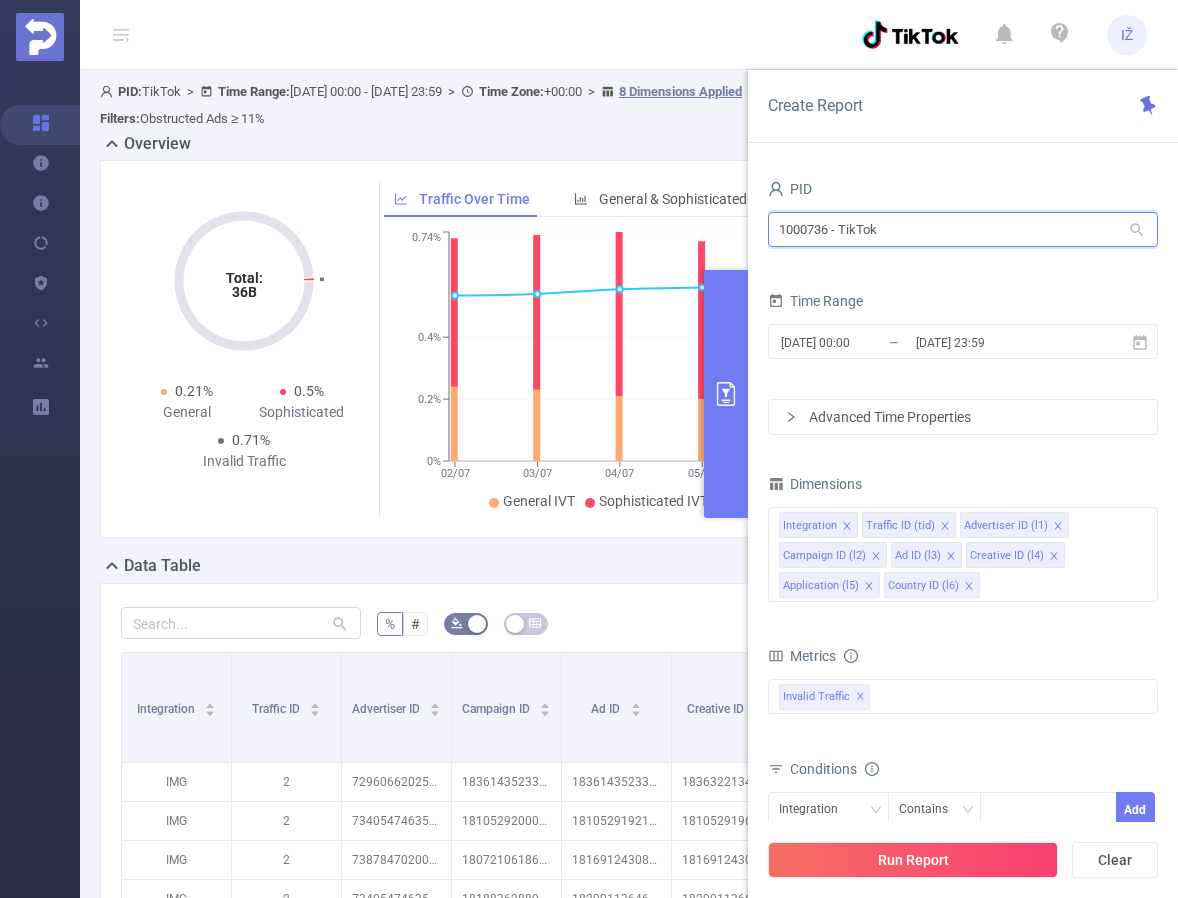 click on "1000736 - TikTok" at bounding box center [963, 229] 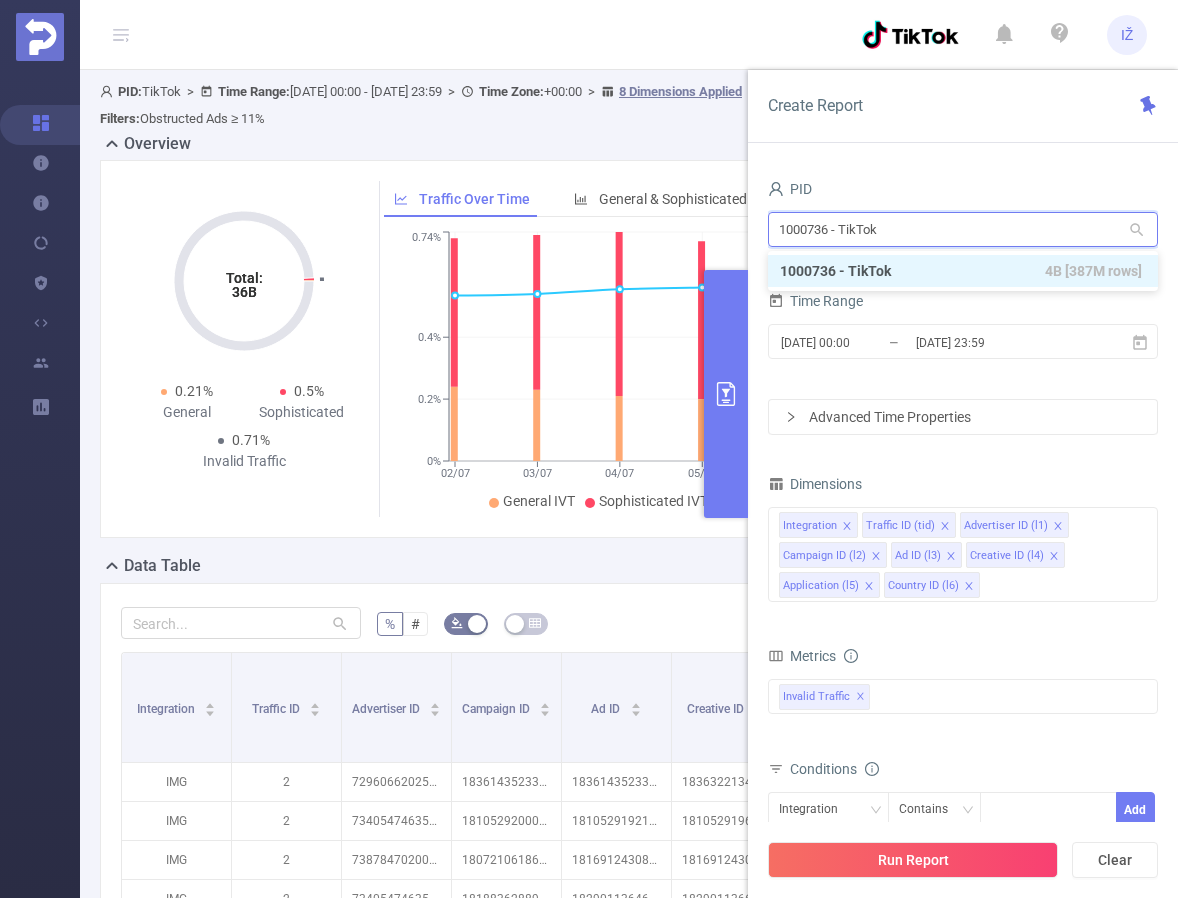 click on "1000736 - TikTok" at bounding box center (963, 229) 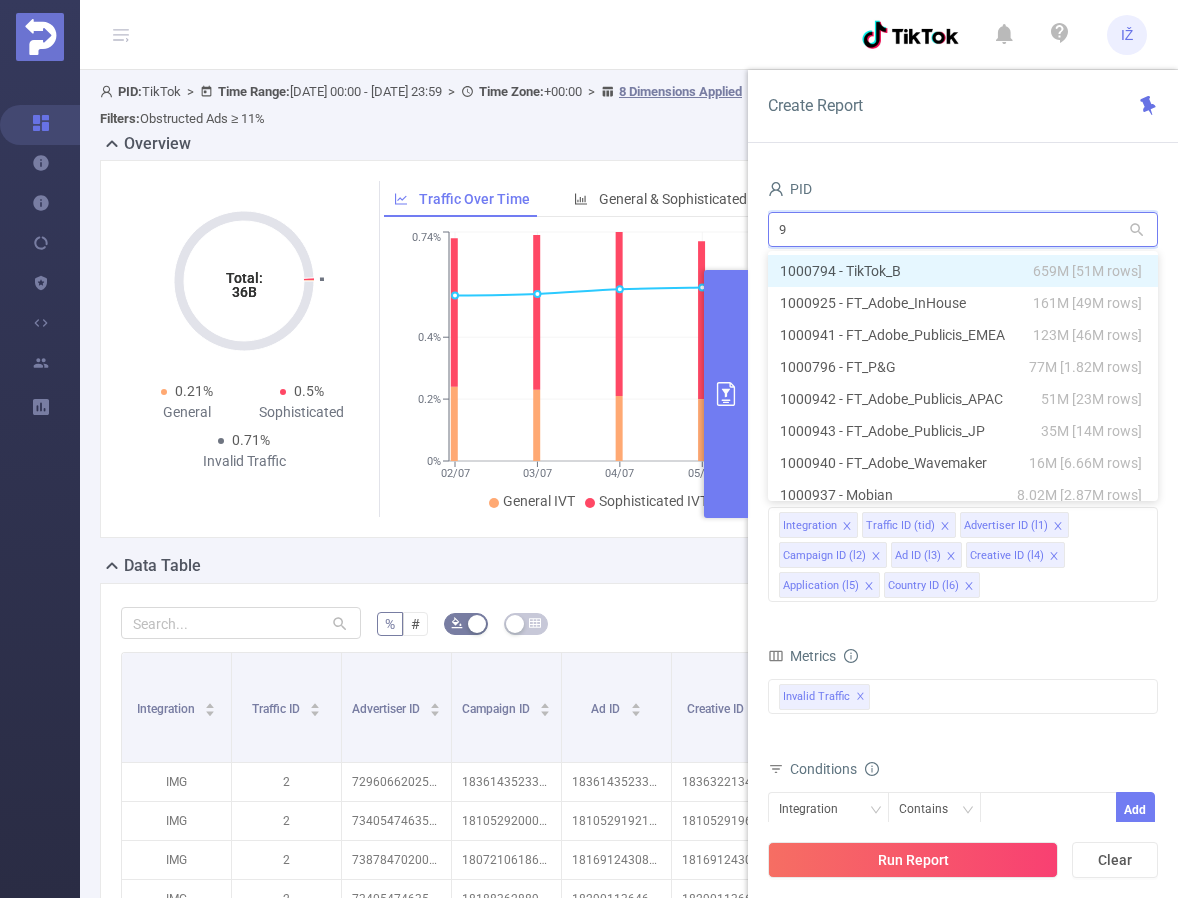 type on "98" 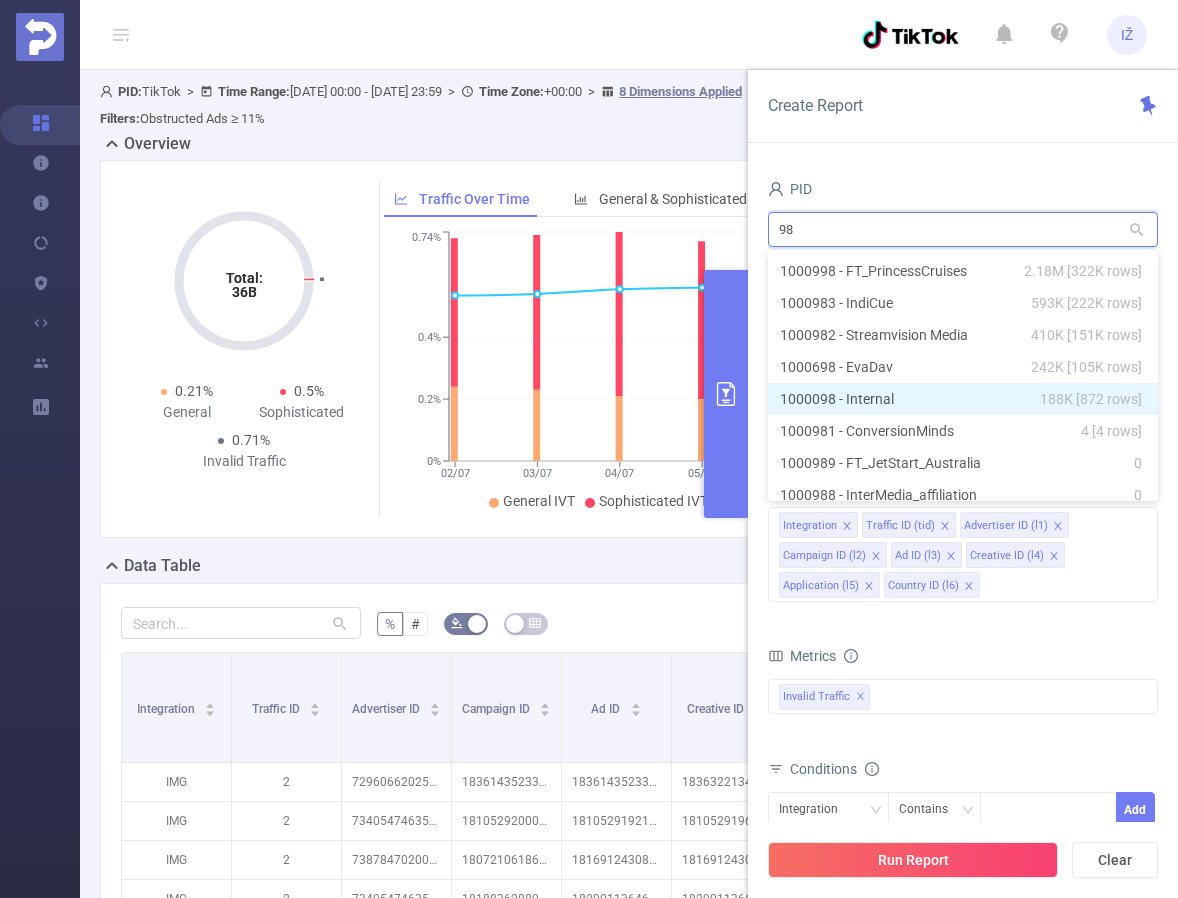 click on "1000098 - Internal 188K [872 rows]" at bounding box center [963, 399] 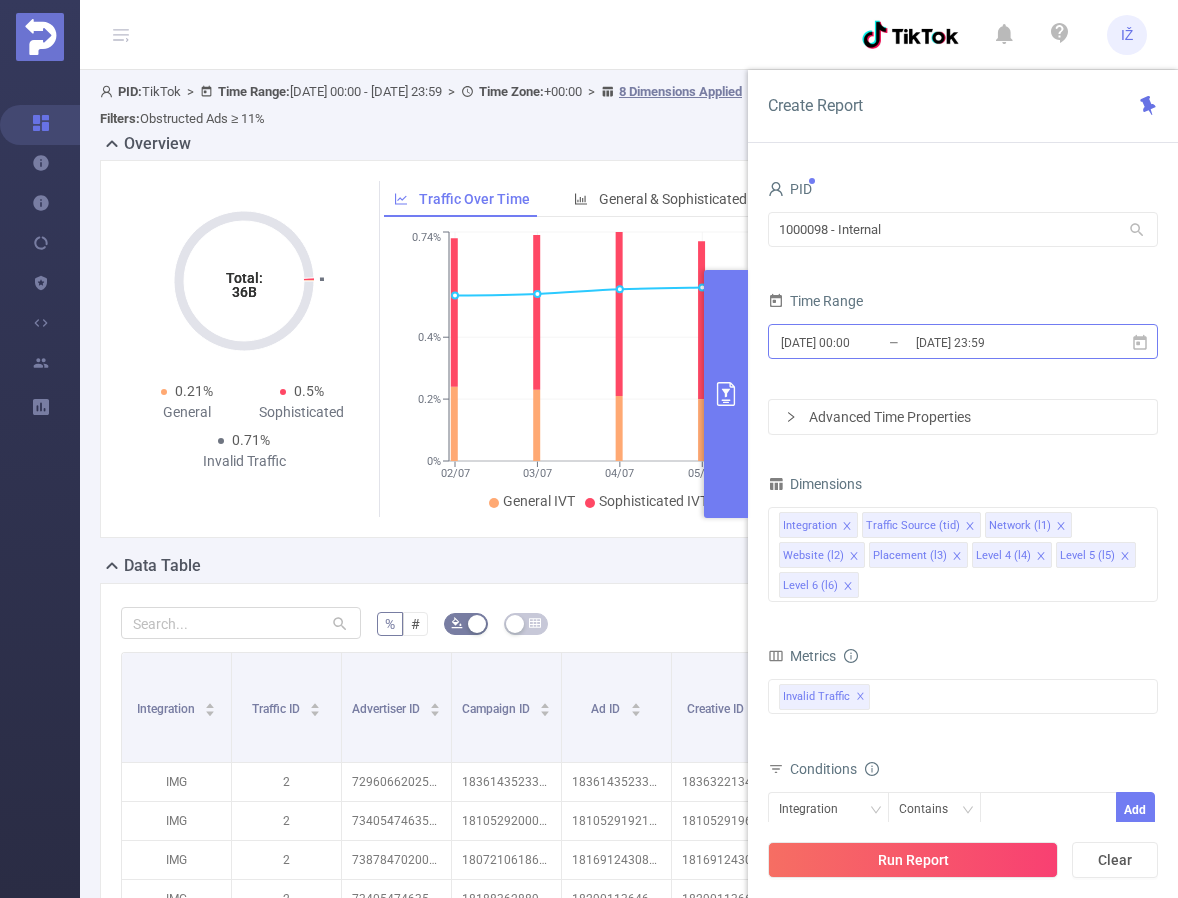 click on "[DATE] 00:00" at bounding box center (860, 342) 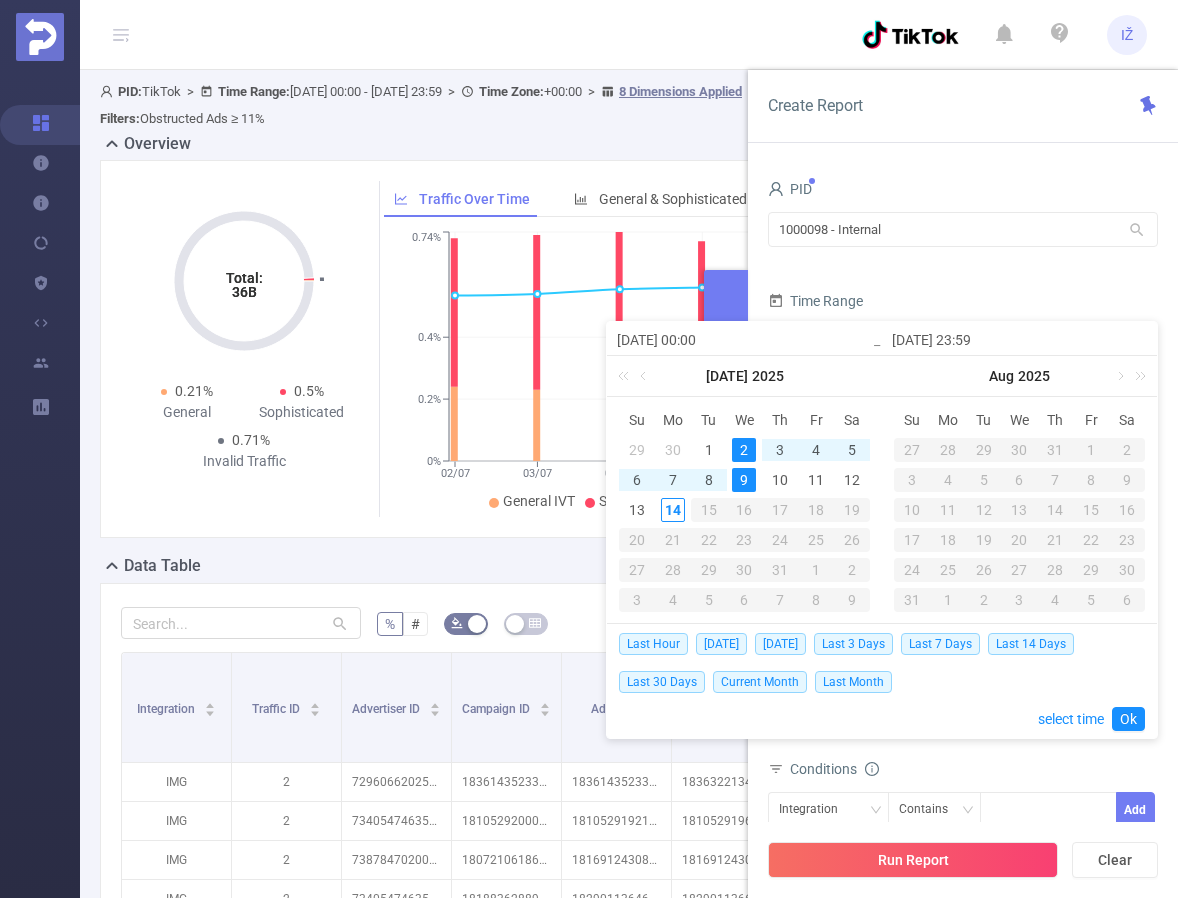 click on "2" at bounding box center (744, 450) 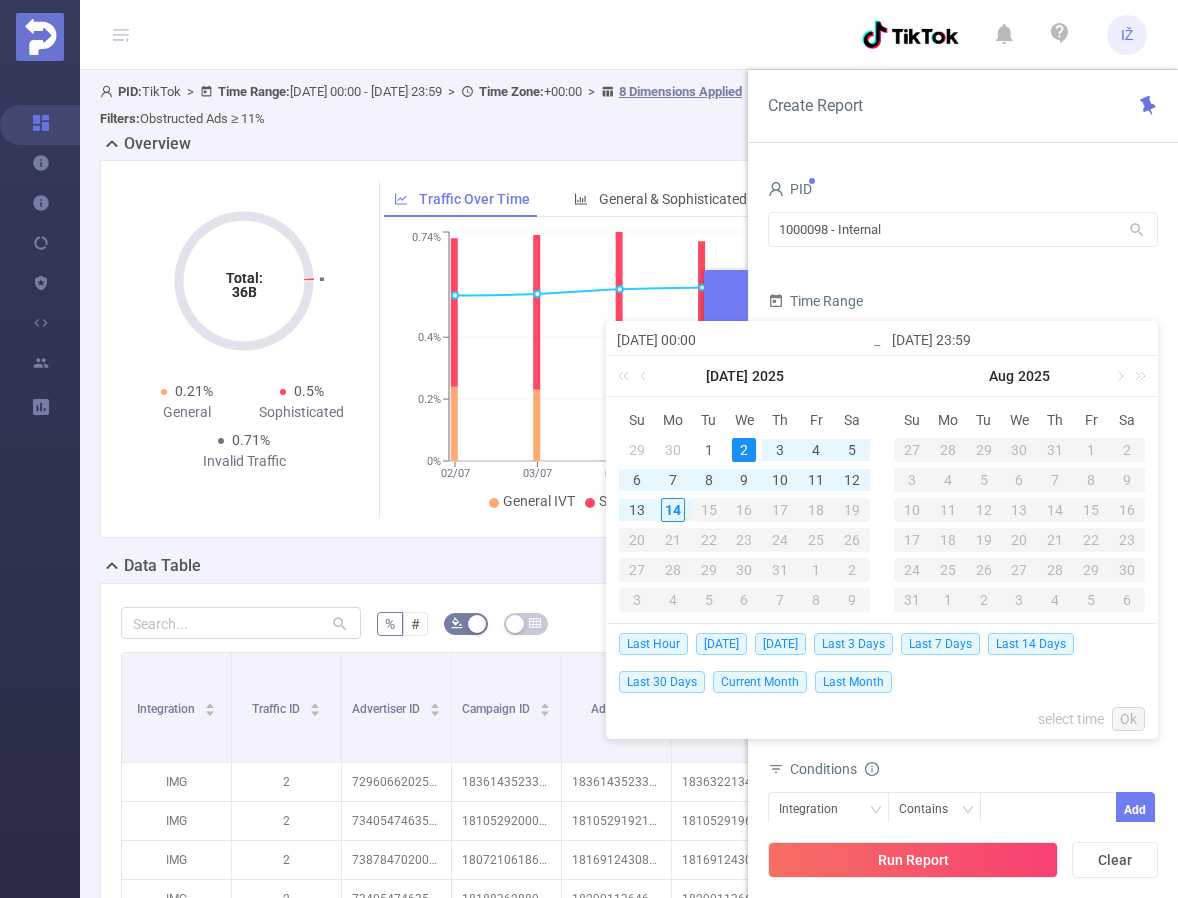 click on "2" at bounding box center (744, 450) 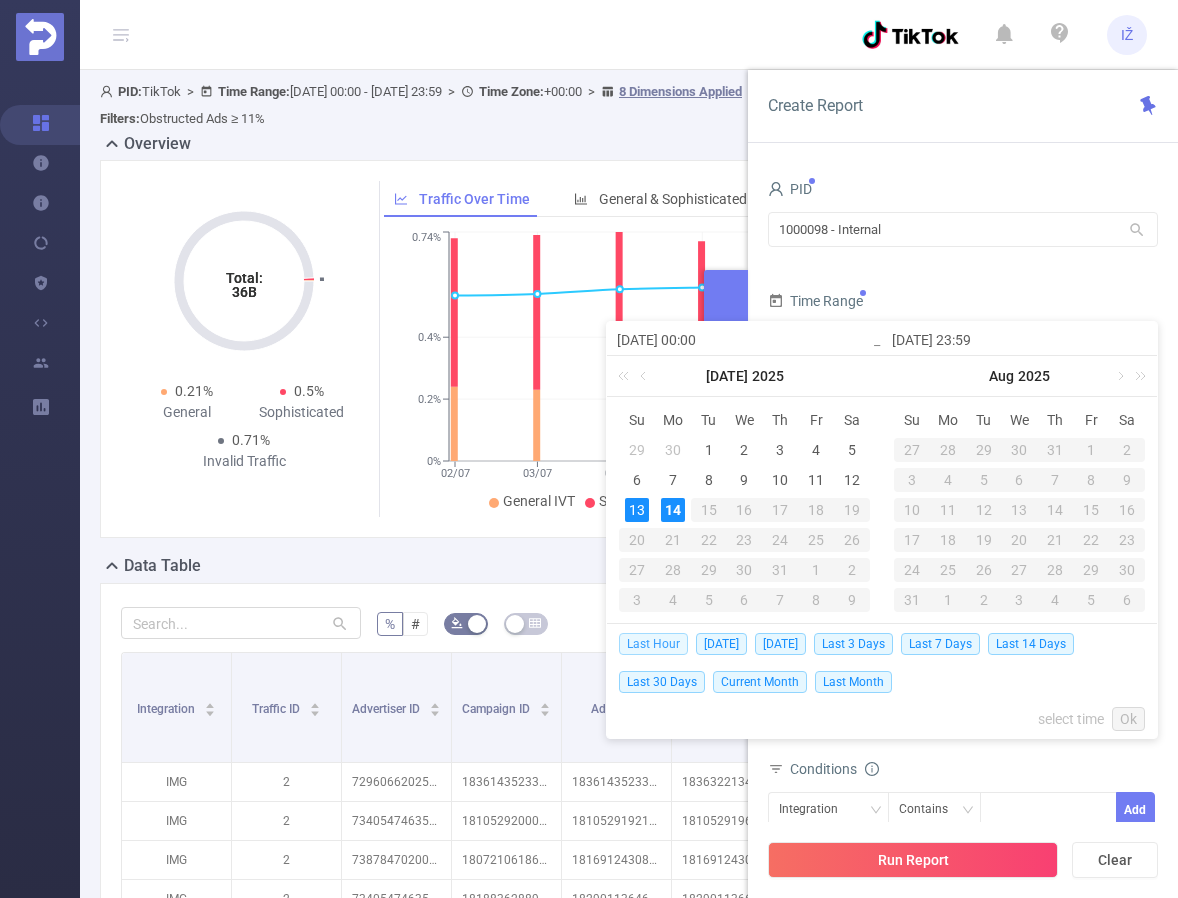 click on "Last Hour" at bounding box center (653, 644) 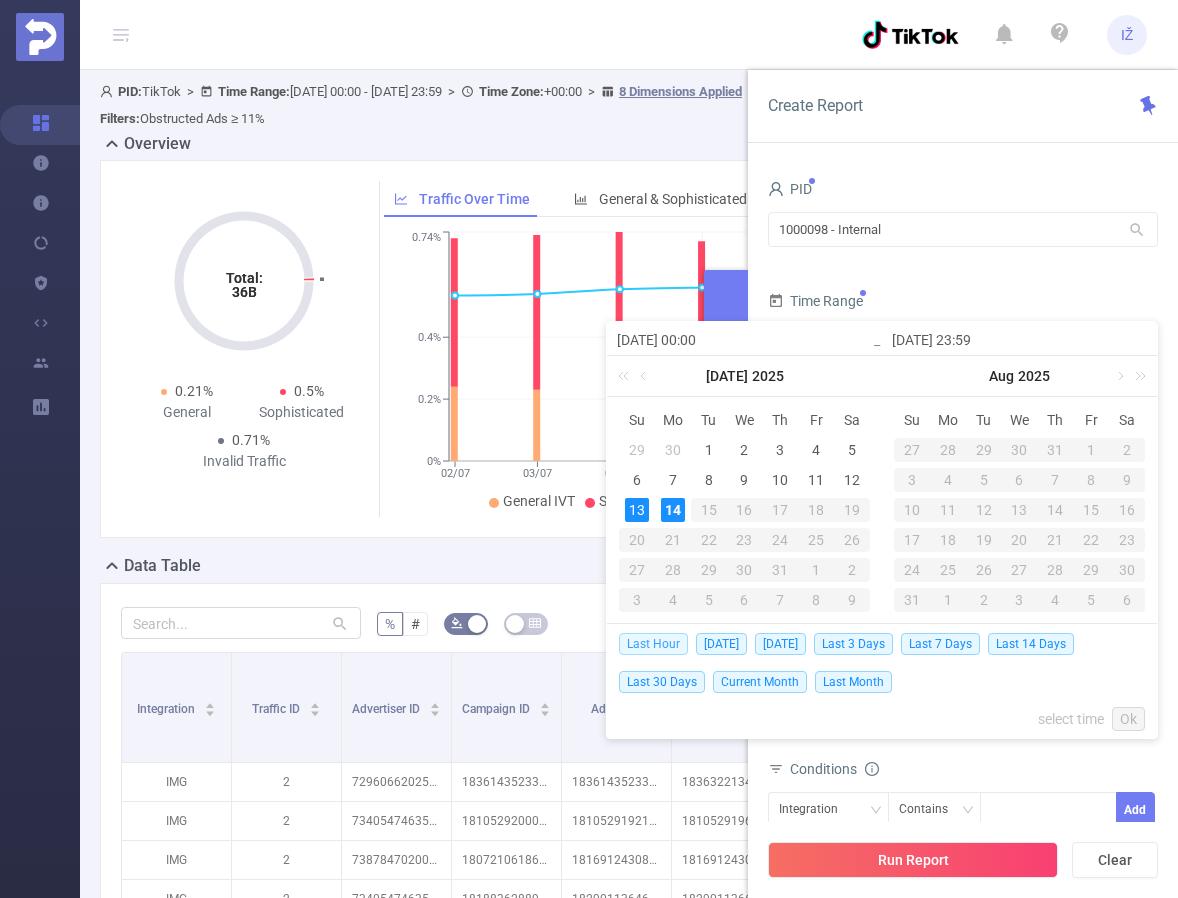 type on "2025-07-14 01:00" 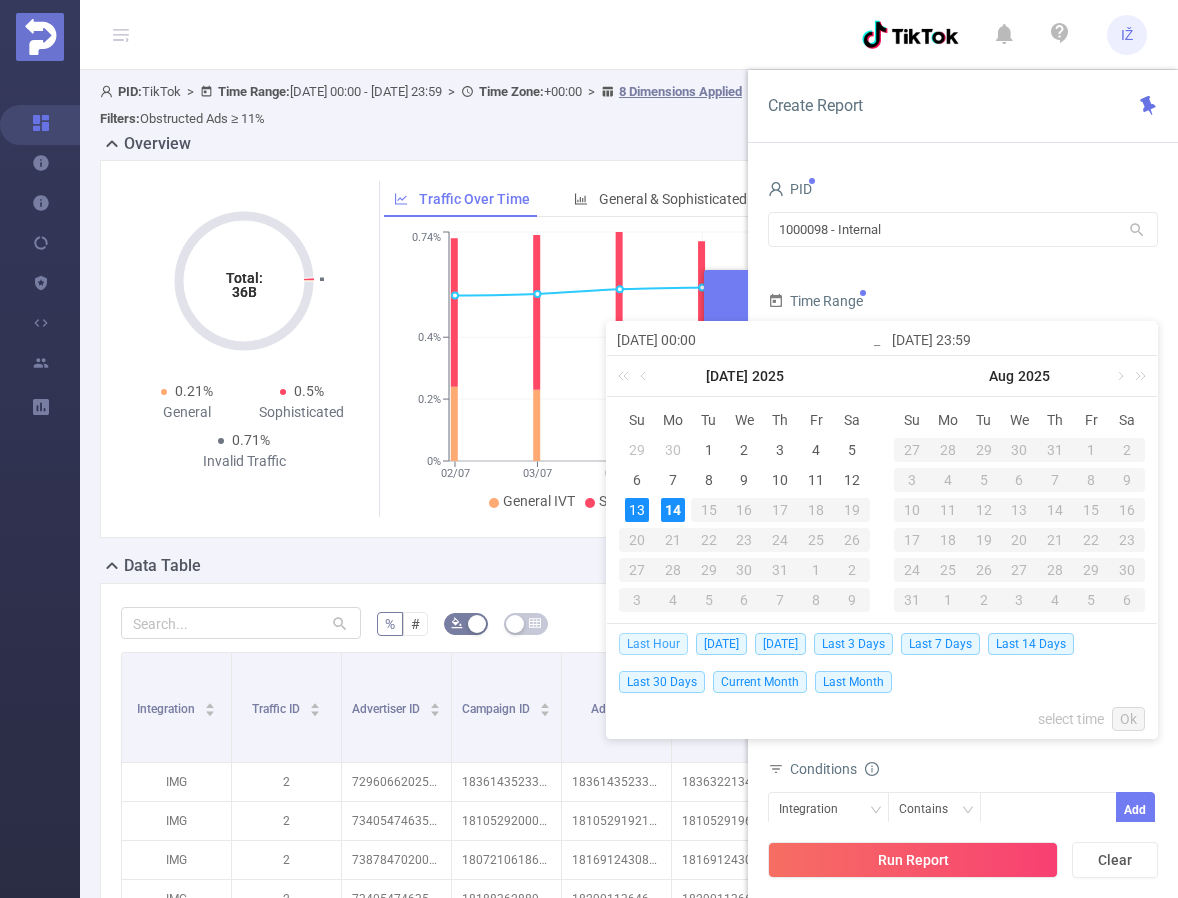 type on "2025-07-14 01:59" 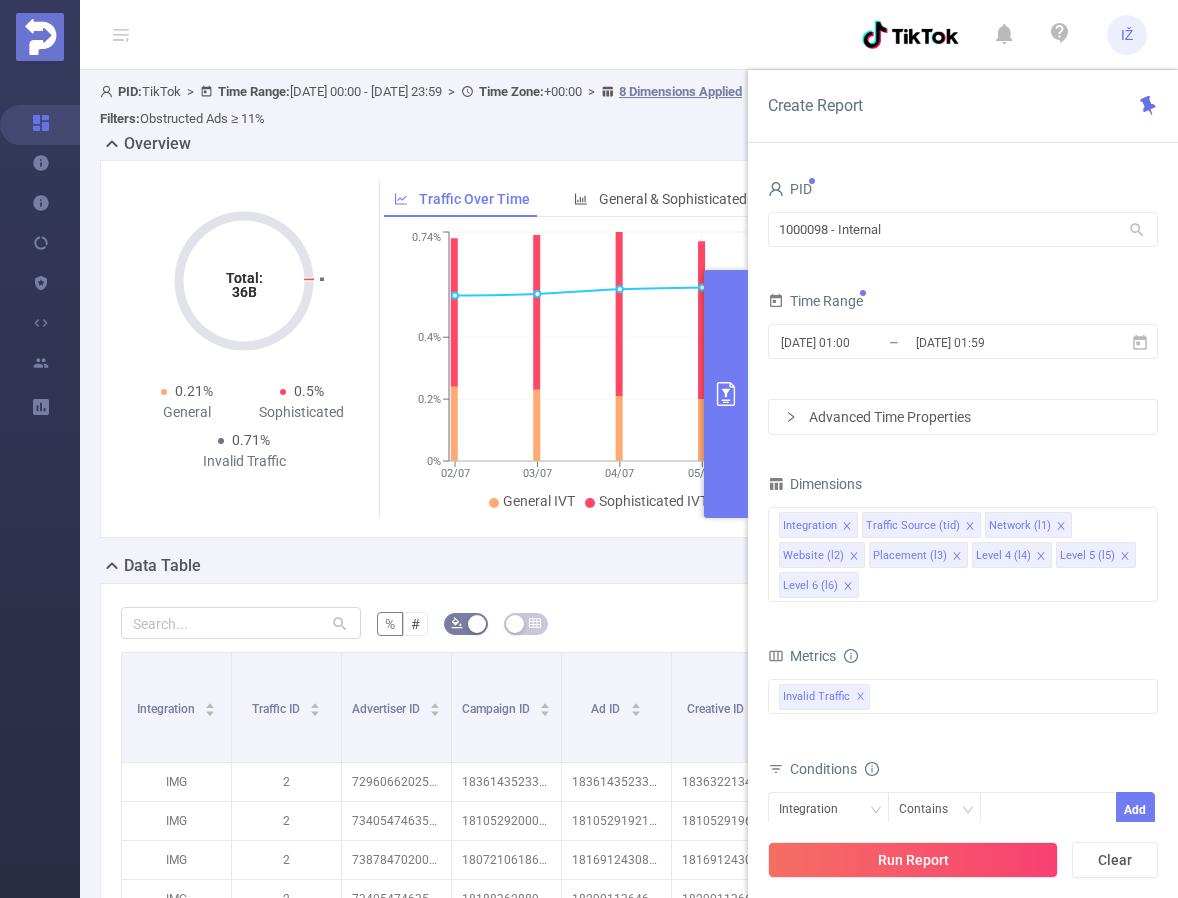 drag, startPoint x: 968, startPoint y: 863, endPoint x: 1009, endPoint y: 666, distance: 201.22127 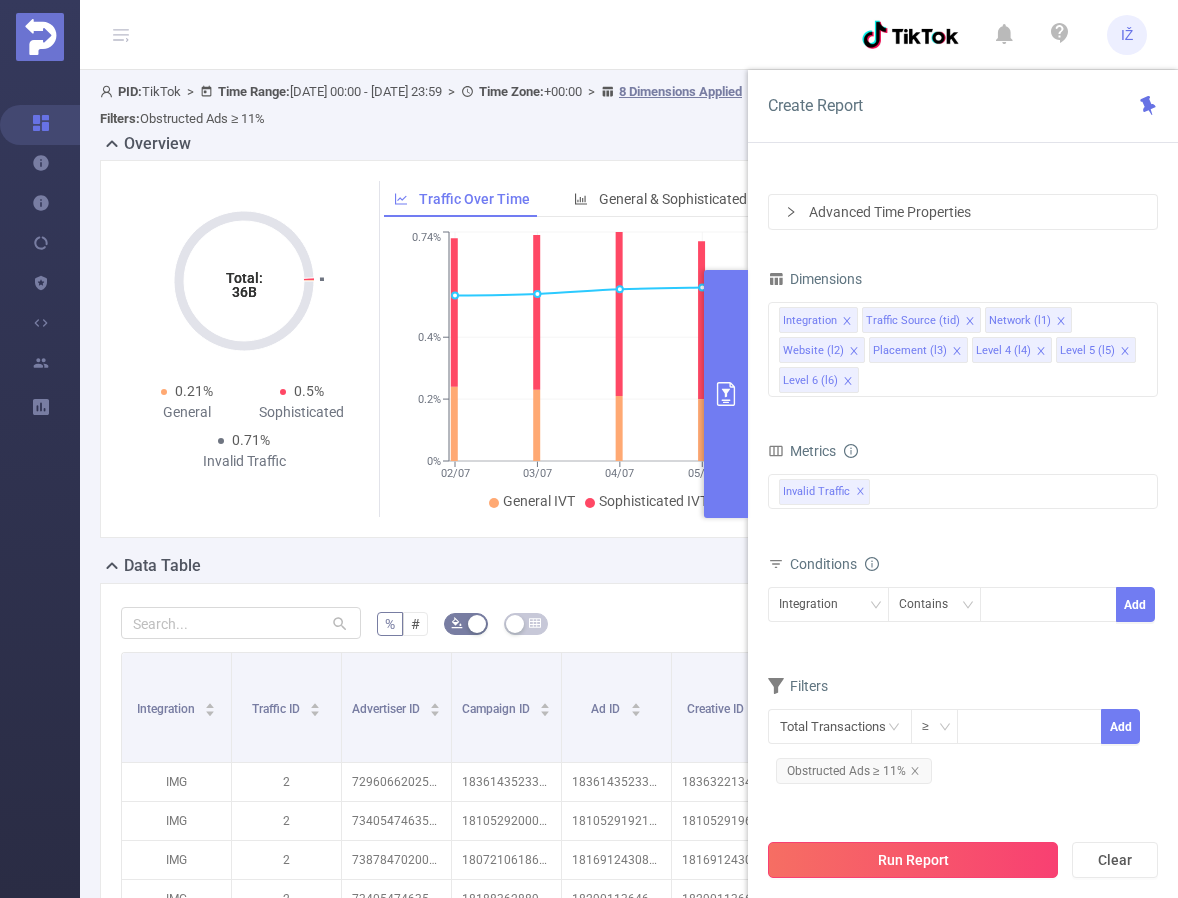 click on "Run Report" at bounding box center [913, 860] 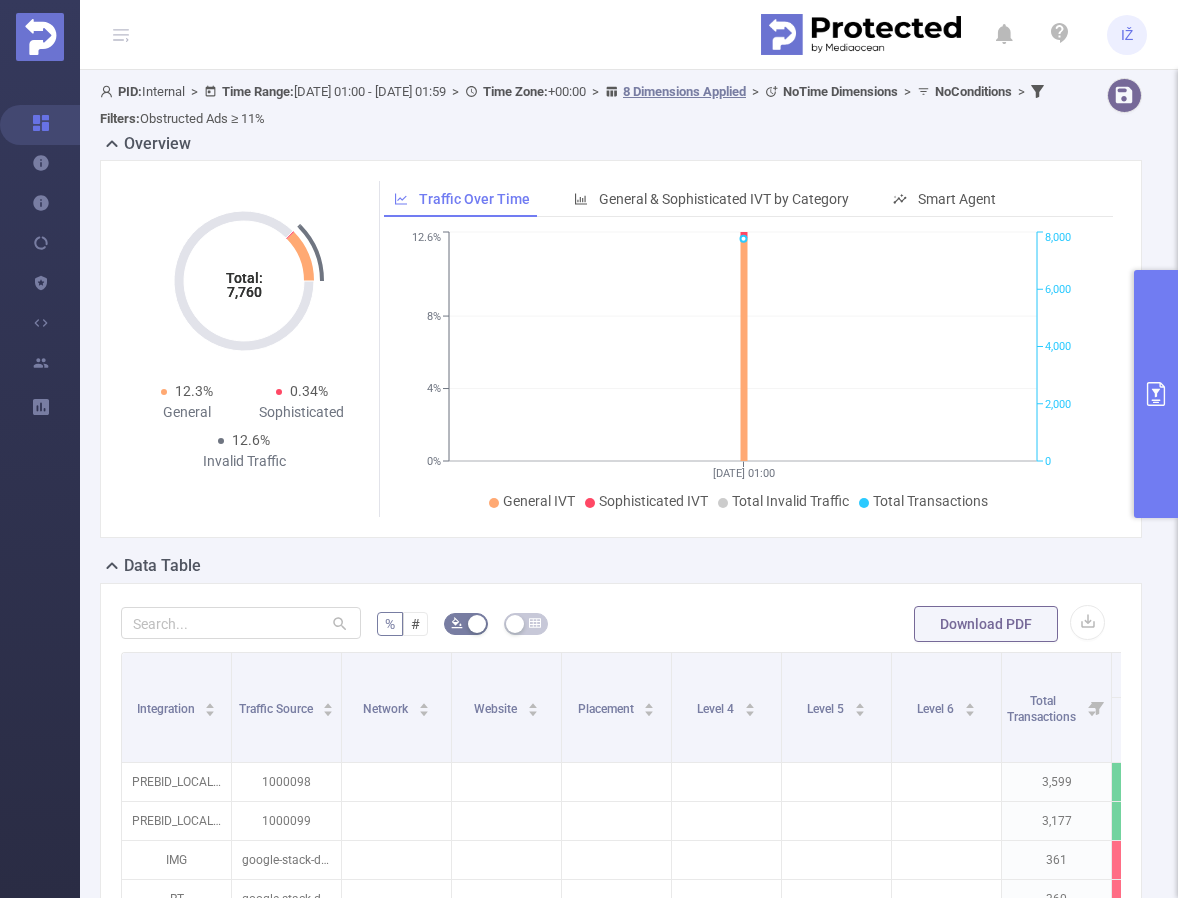 type 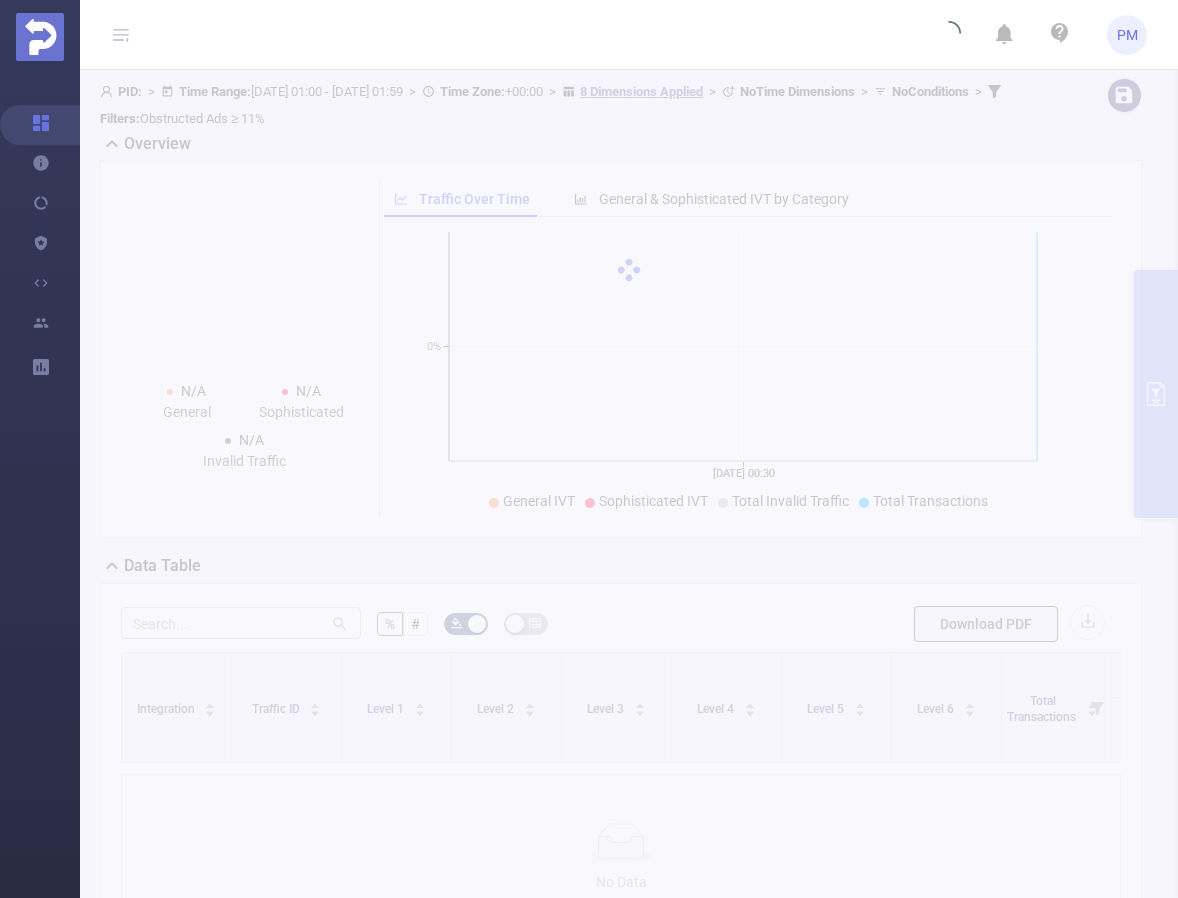 scroll, scrollTop: 0, scrollLeft: 0, axis: both 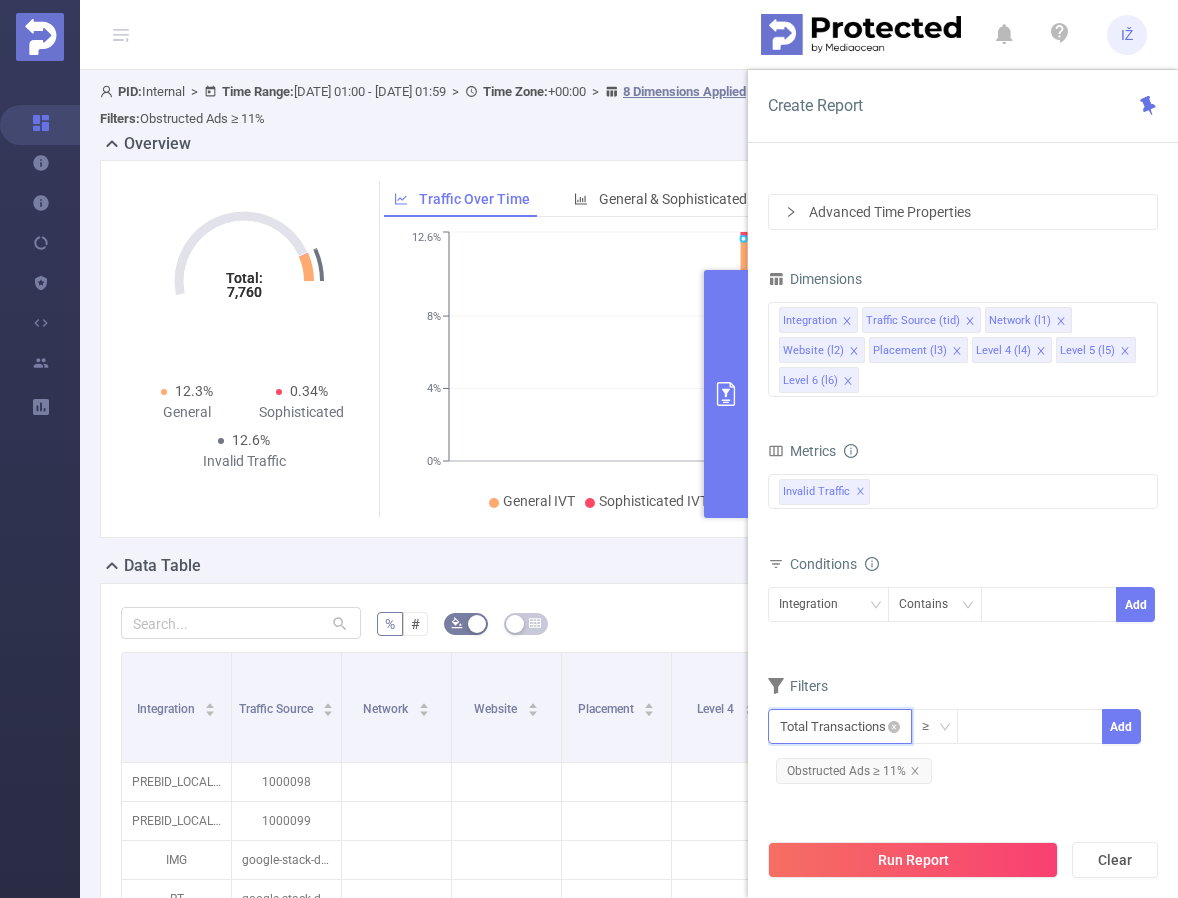 click at bounding box center [840, 726] 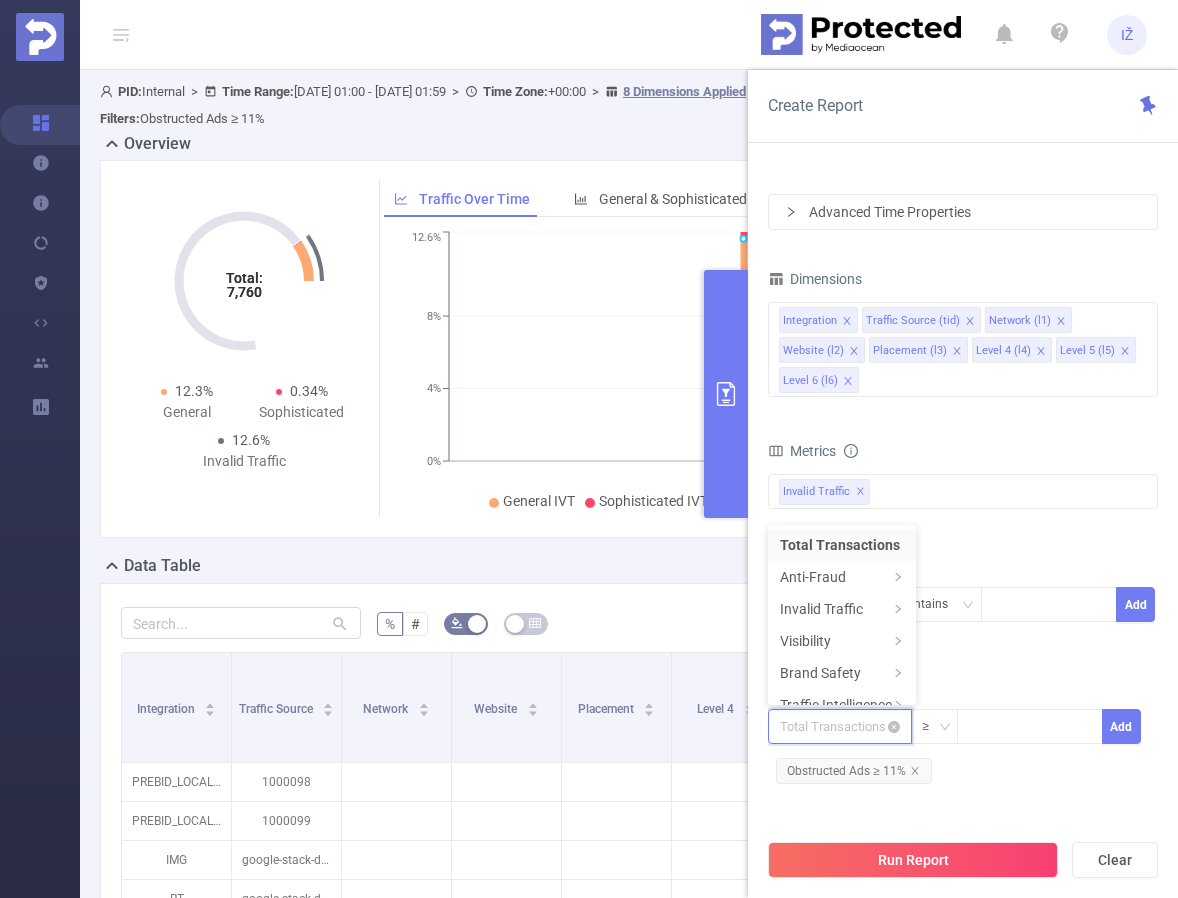 scroll, scrollTop: 4, scrollLeft: 0, axis: vertical 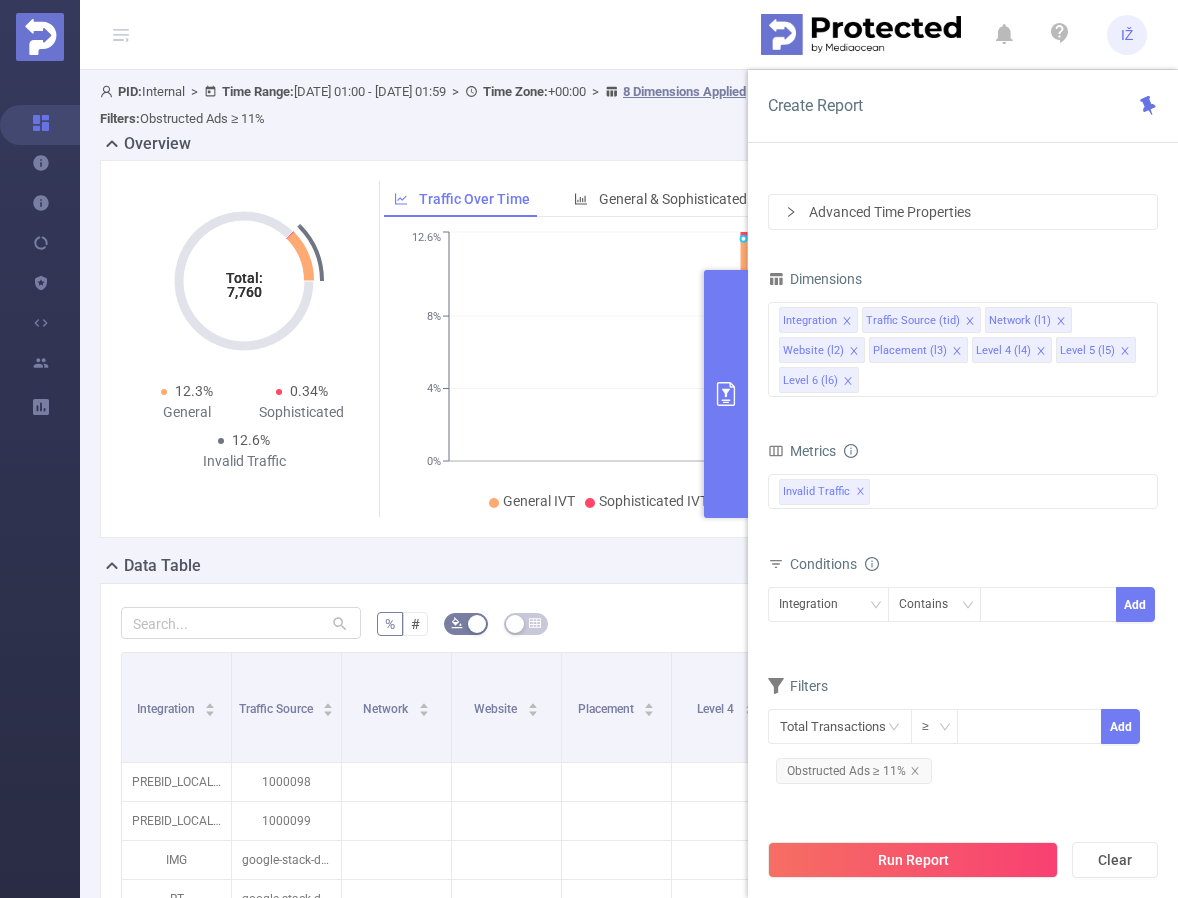 click on "Metrics Total General IVT Data Centers Disclosed Bots Known Crawlers Irregular Activity Non-rendered Ads Total Sophisticated IVT Proxy Traffic Automated and Emulated Activity Inventory Spoofing Falsified or Manipulated Incentivized, Malware, or Out-of-Store Obstructed Ads Undisclosed Detection Total IVT   Invalid Traffic    ✕" at bounding box center [963, 493] 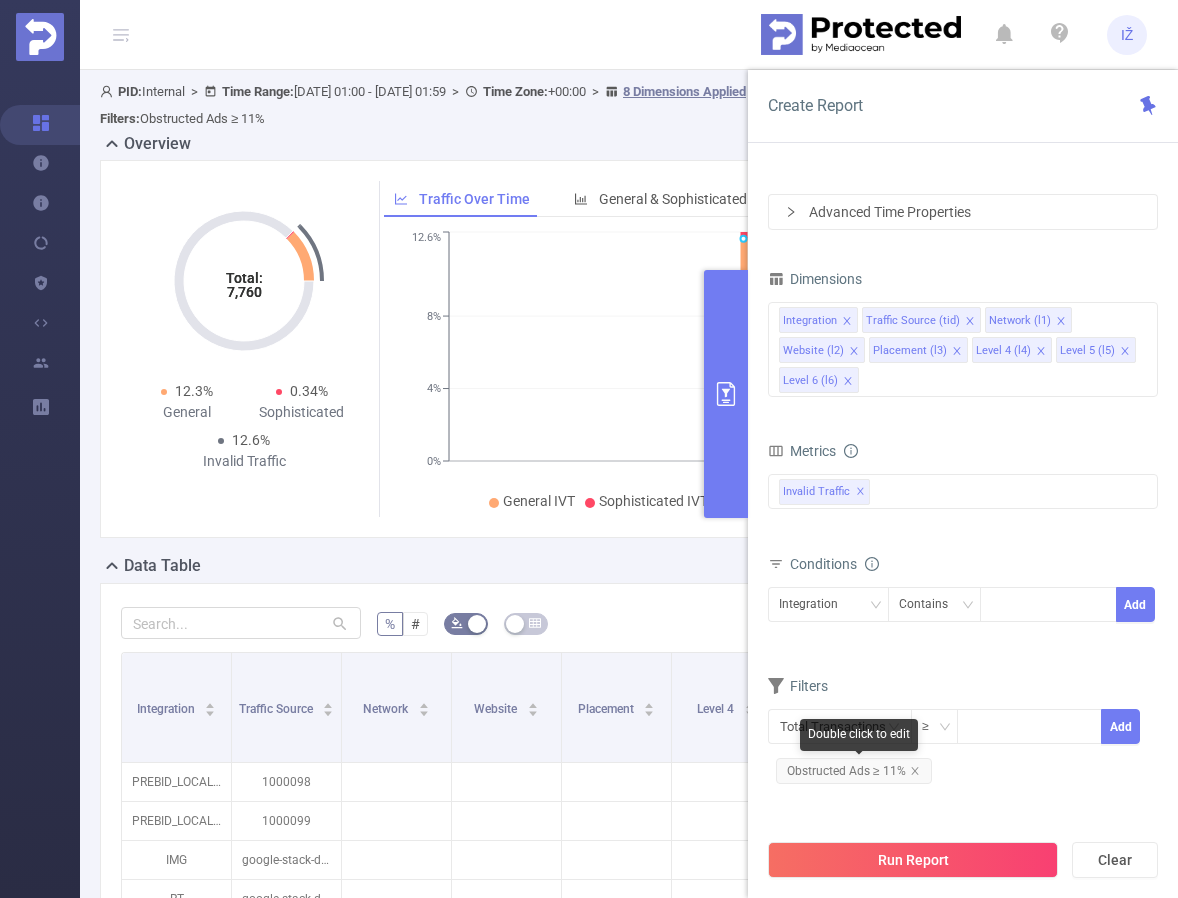 click on "Obstructed Ads ≥ 11%" at bounding box center [854, 771] 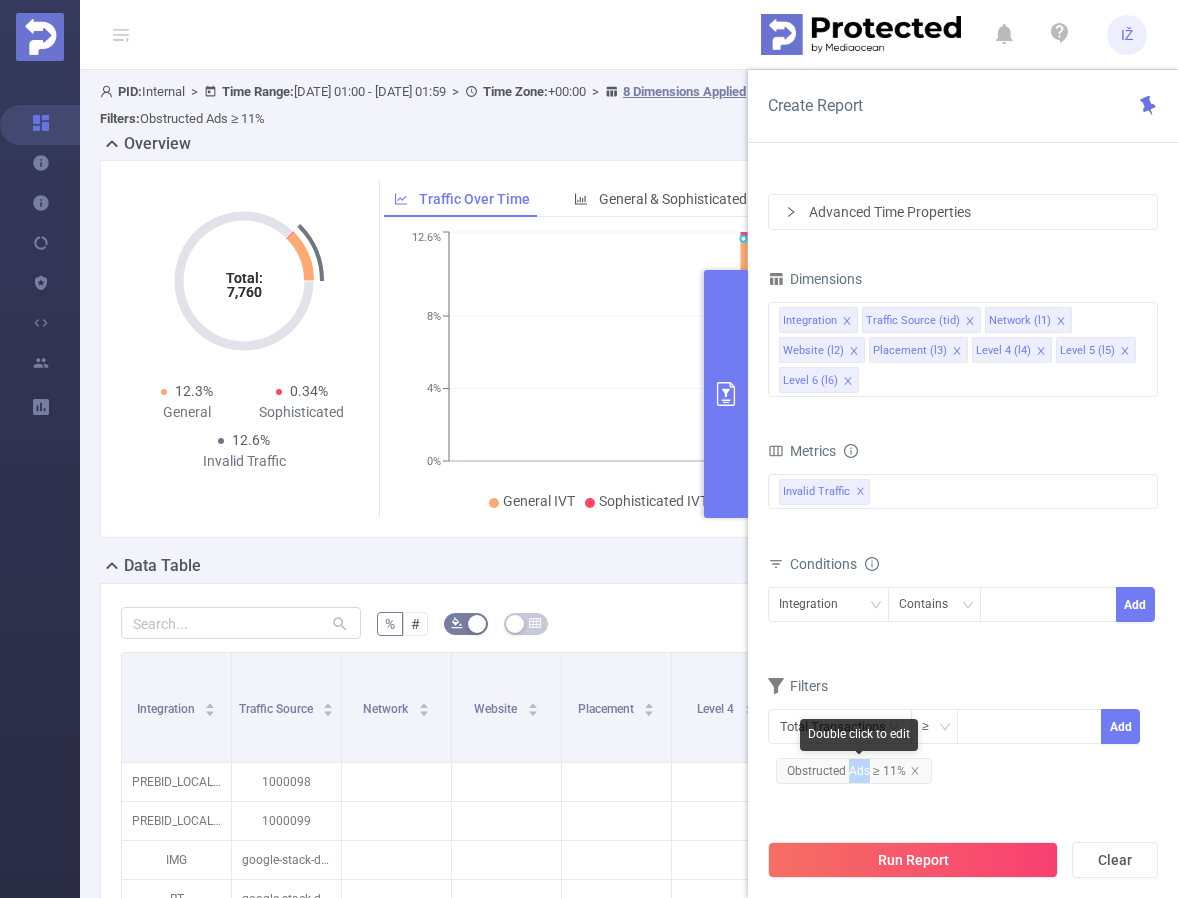 click on "Obstructed Ads ≥ 11%" at bounding box center (854, 771) 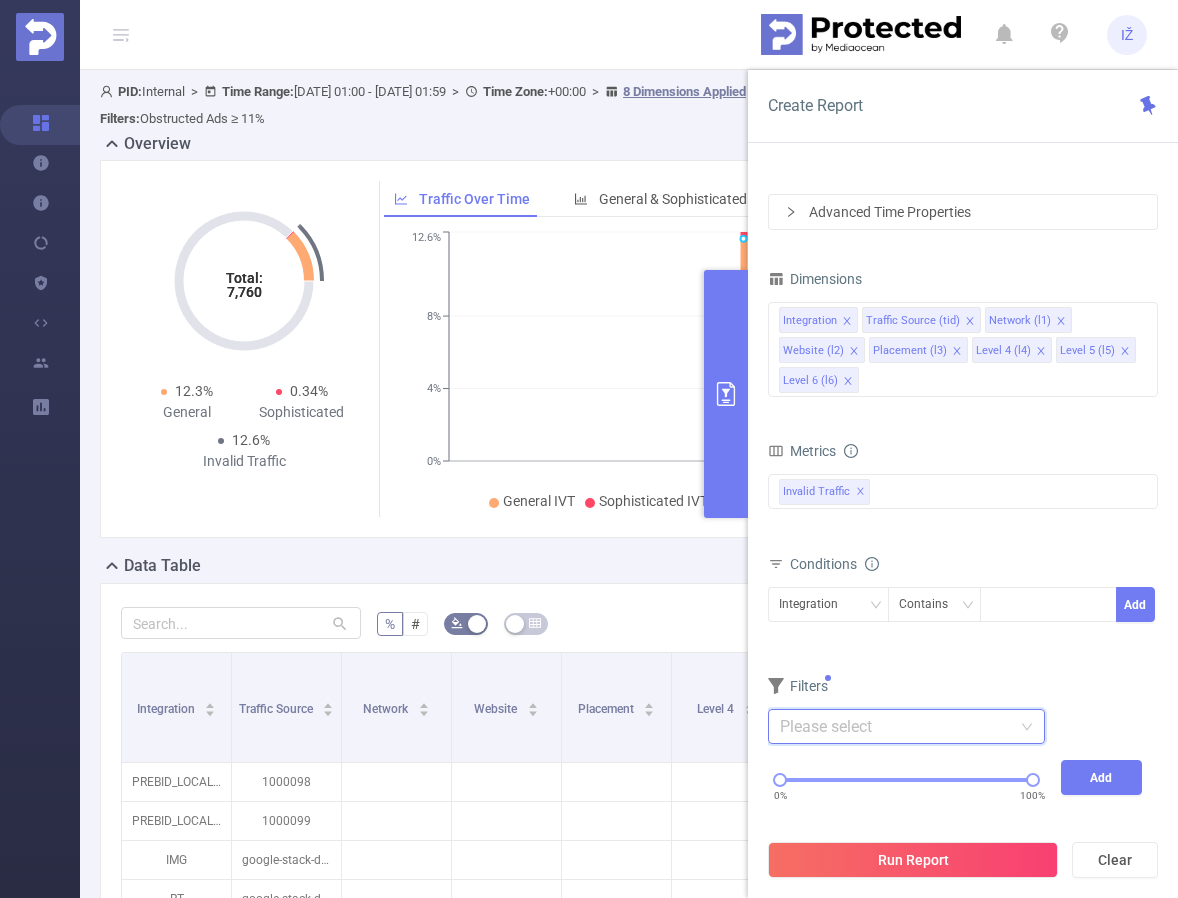 click at bounding box center (906, 726) 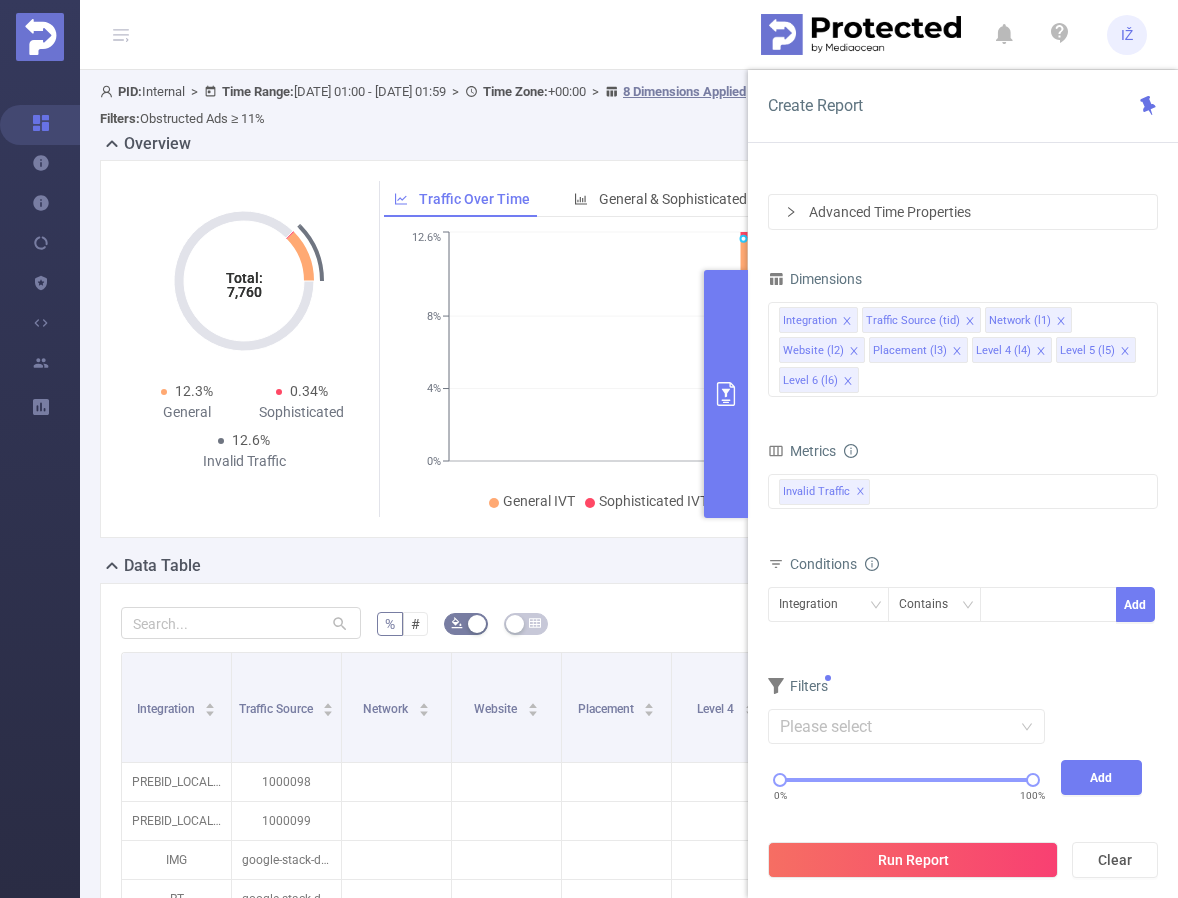 click on "Filters" at bounding box center [963, 688] 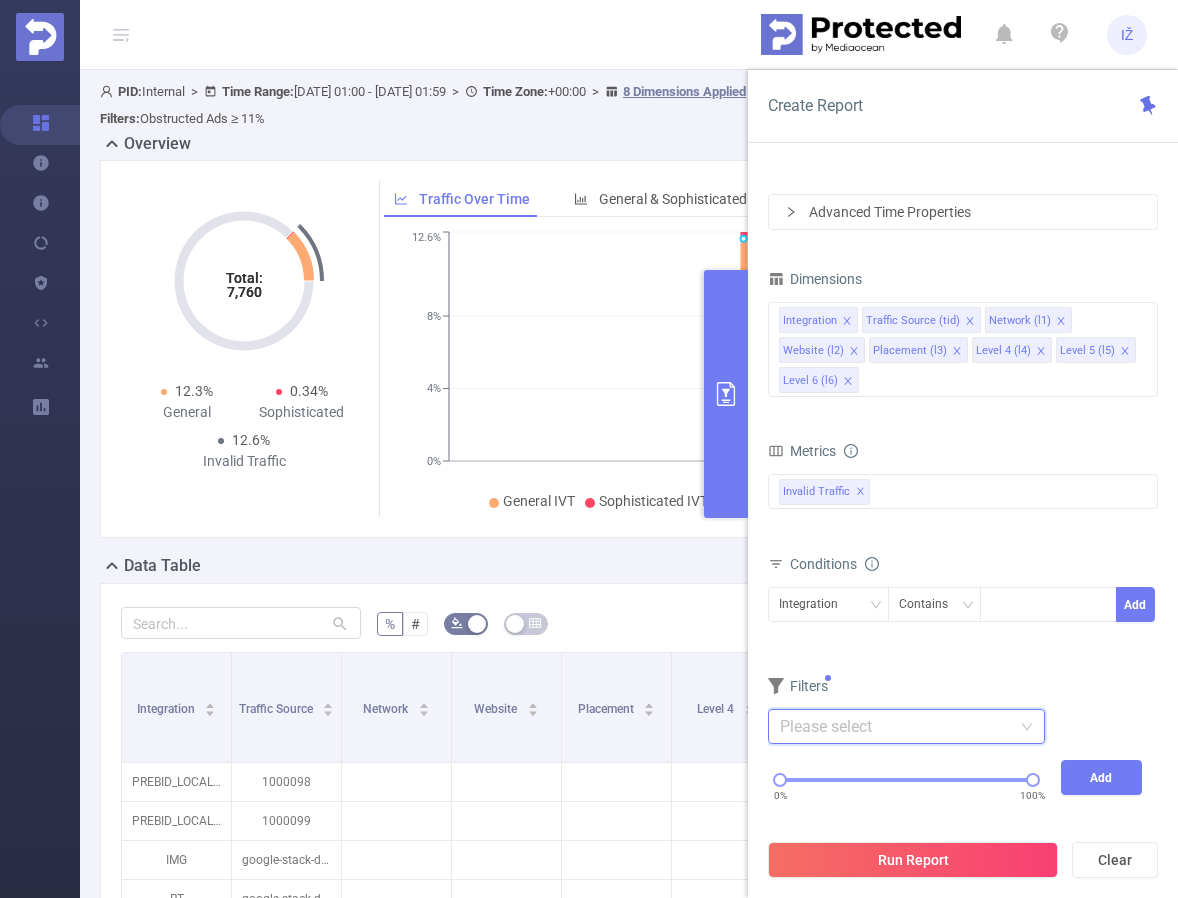 click at bounding box center [906, 726] 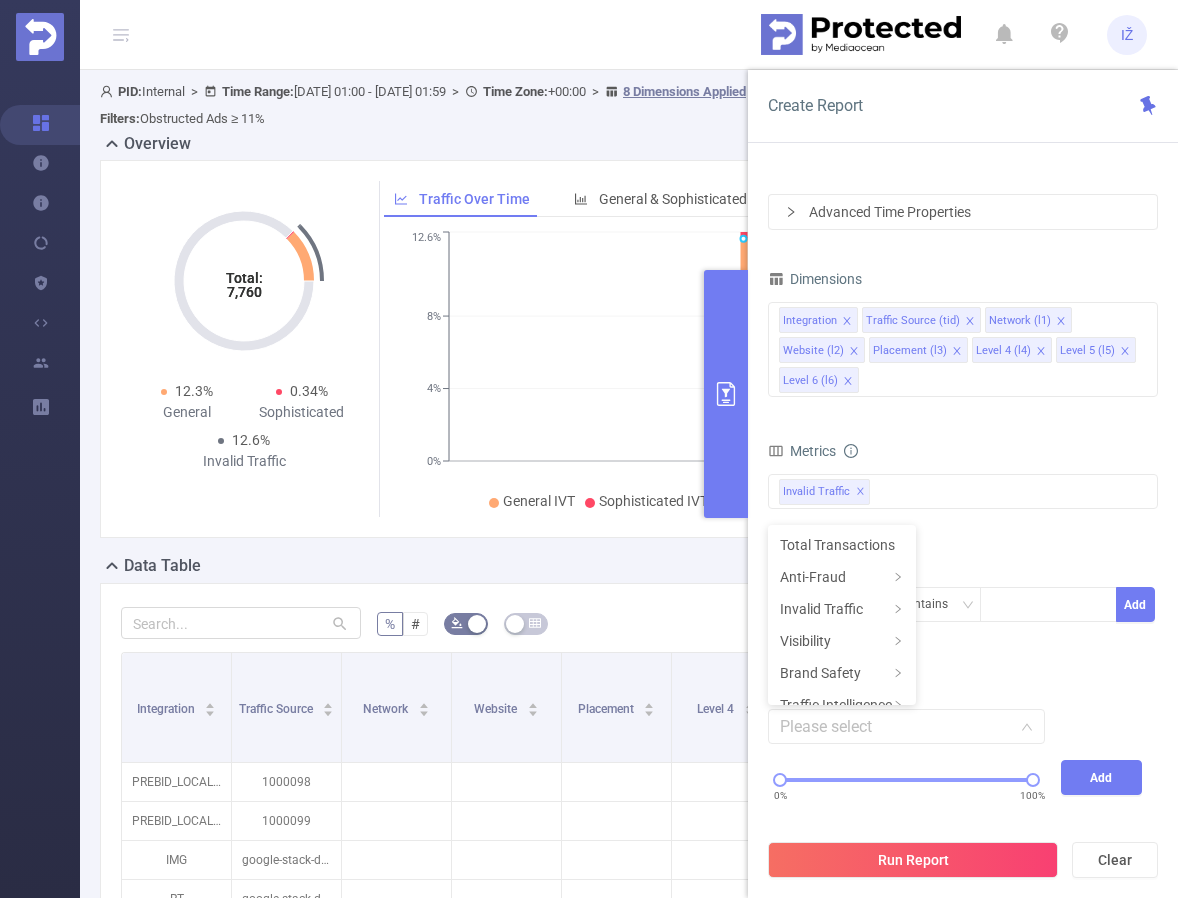 click on "Dimensions Integration Traffic Source (tid) Network (l1) Website (l2) Placement (l3) Level 4 (l4) Level 5 (l5) Level 6 (l6)      Metrics Total General IVT Data Centers Disclosed Bots Known Crawlers Irregular Activity Non-rendered Ads Total Sophisticated IVT Proxy Traffic Automated and Emulated Activity Inventory Spoofing Falsified or Manipulated Incentivized, Malware, or Out-of-Store Obstructed Ads Undisclosed Detection Total IVT   Invalid Traffic    ✕    Conditions  Integration Contains   Add    Filters 0% 100% Add" at bounding box center (963, 555) 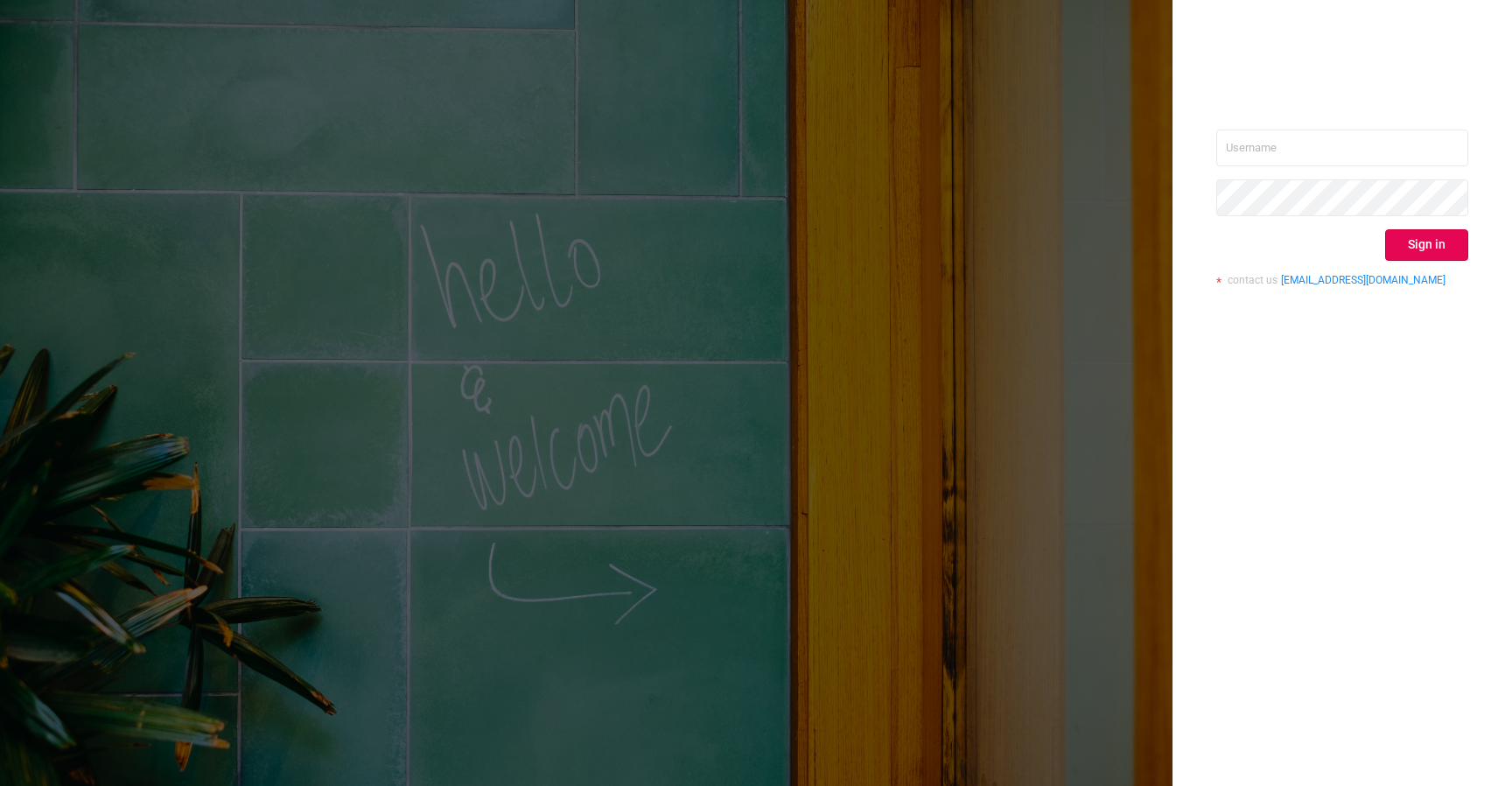 scroll, scrollTop: 0, scrollLeft: 0, axis: both 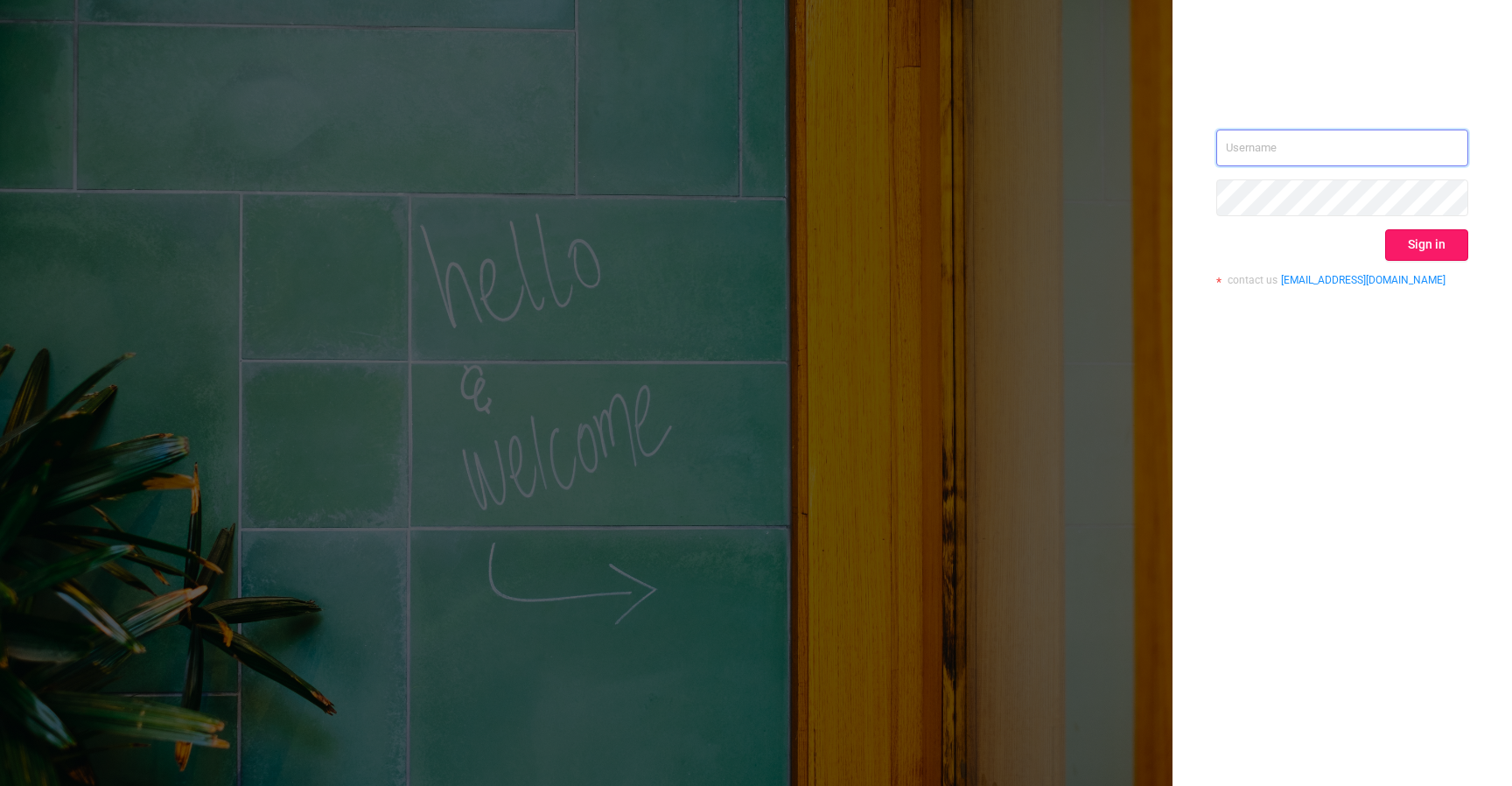 type on "[EMAIL_ADDRESS][DOMAIN_NAME]" 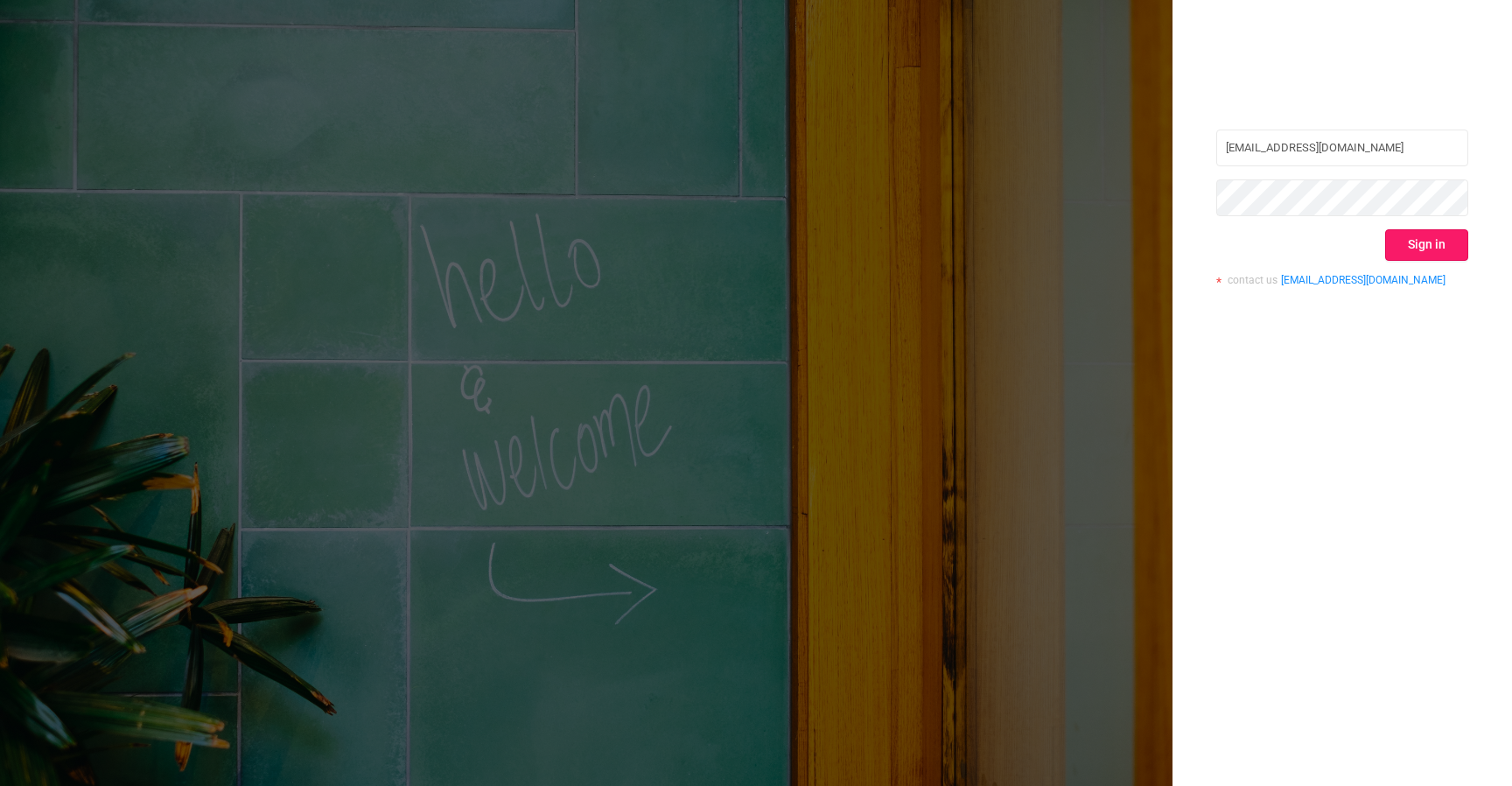 click on "Sign in" at bounding box center [1426, 245] 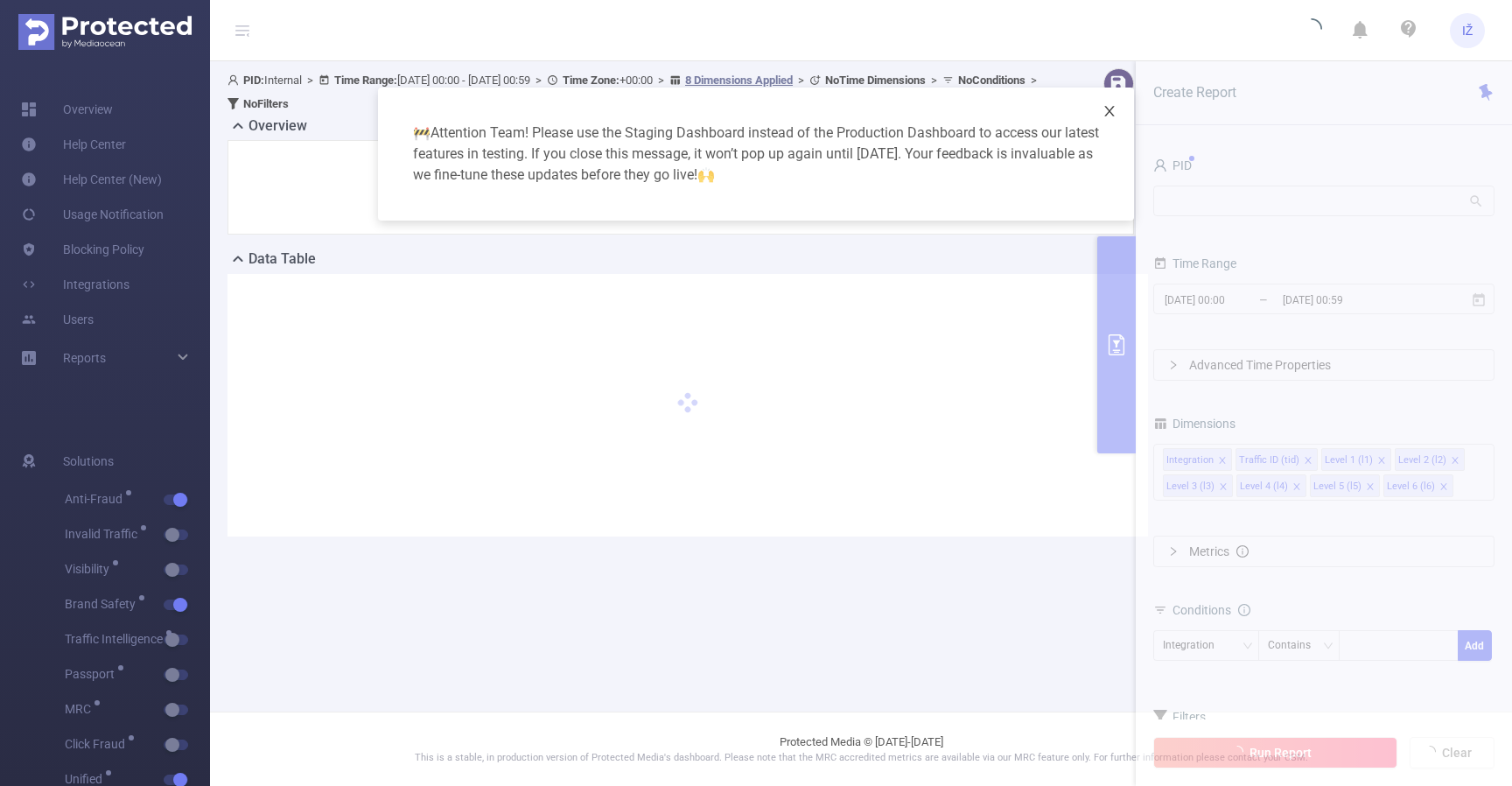 click at bounding box center (1110, 112) 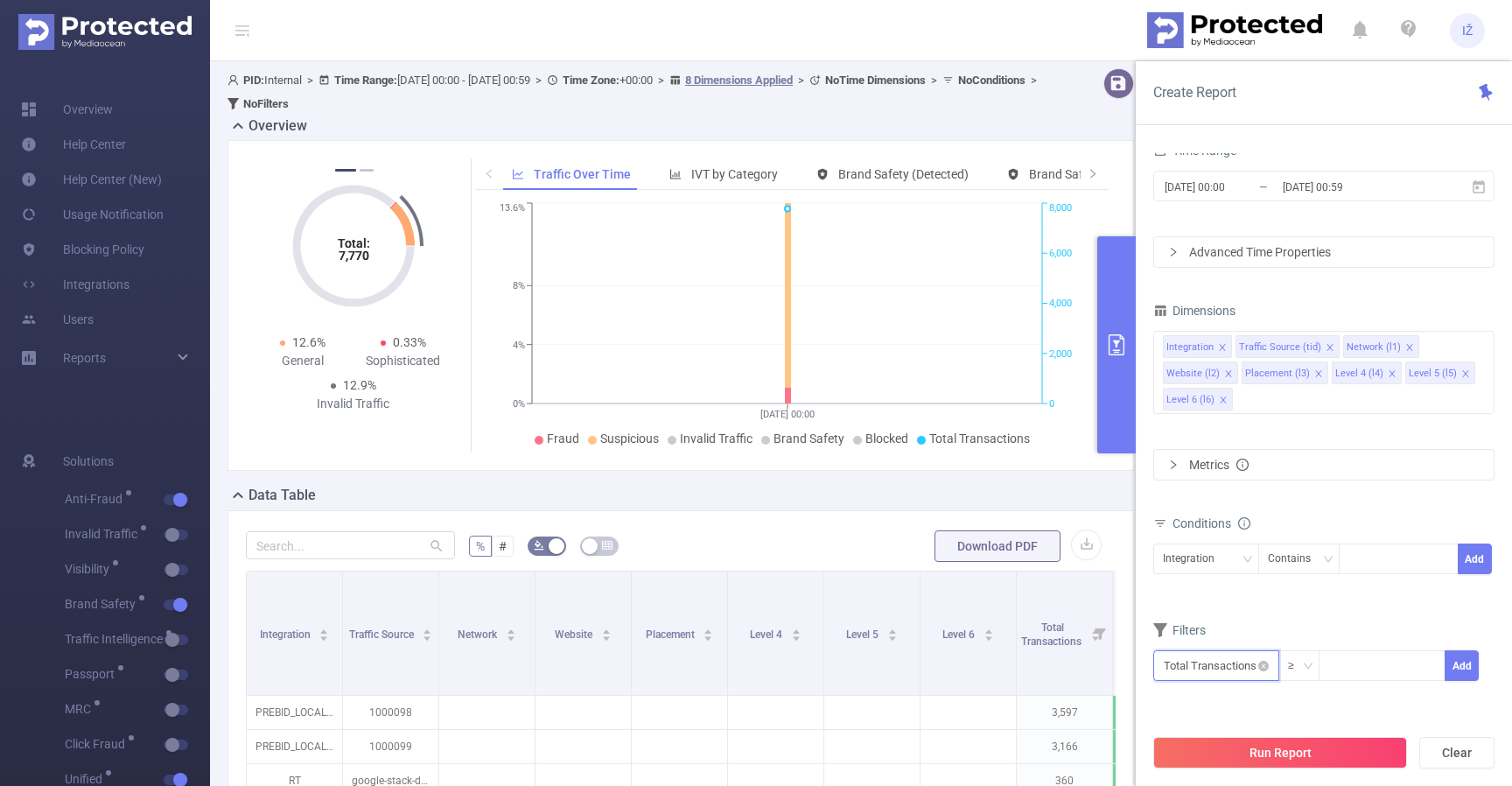 click at bounding box center (1216, 665) 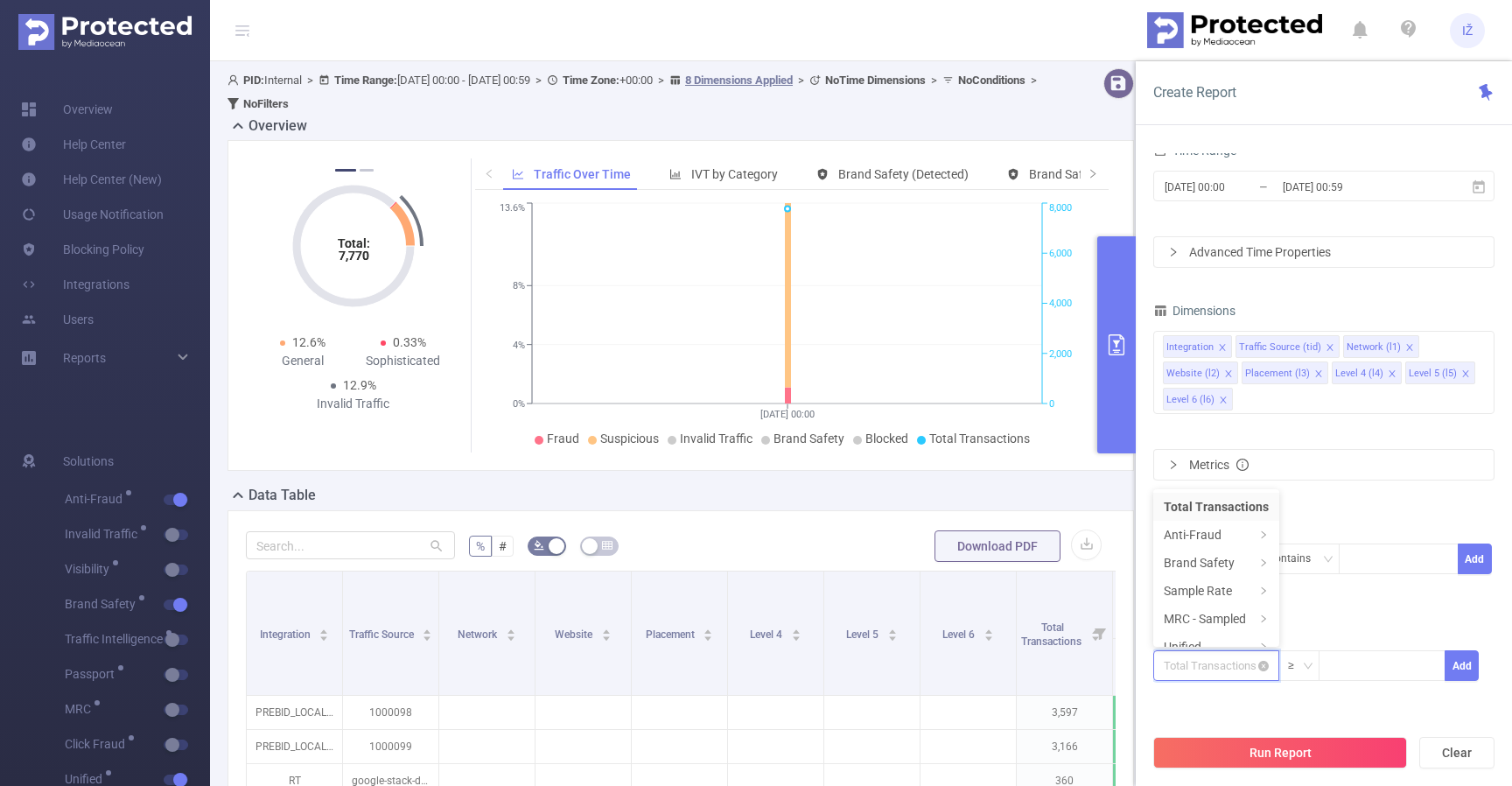 scroll, scrollTop: 4, scrollLeft: 0, axis: vertical 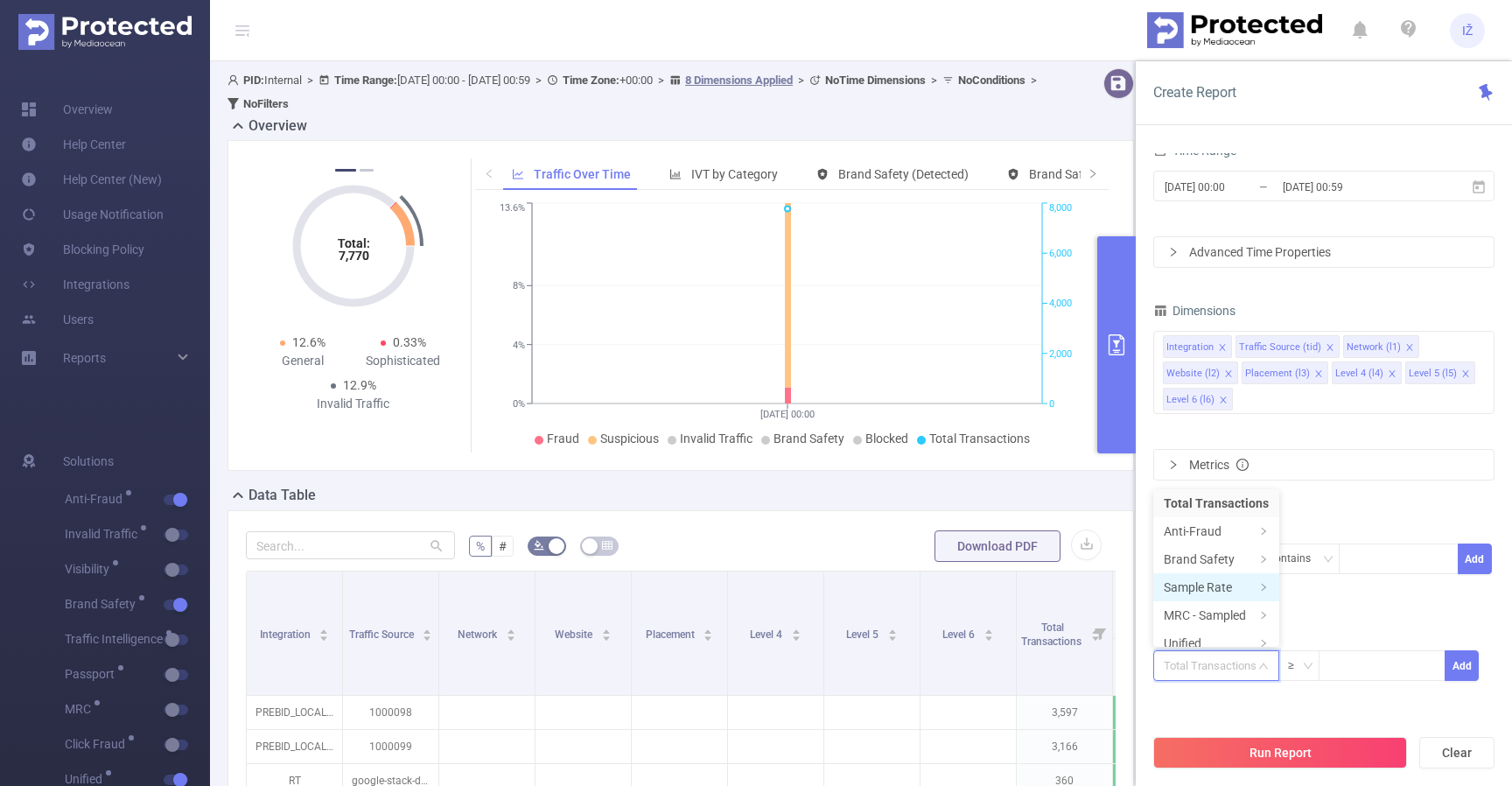 click on "Sample Rate" at bounding box center (1216, 587) 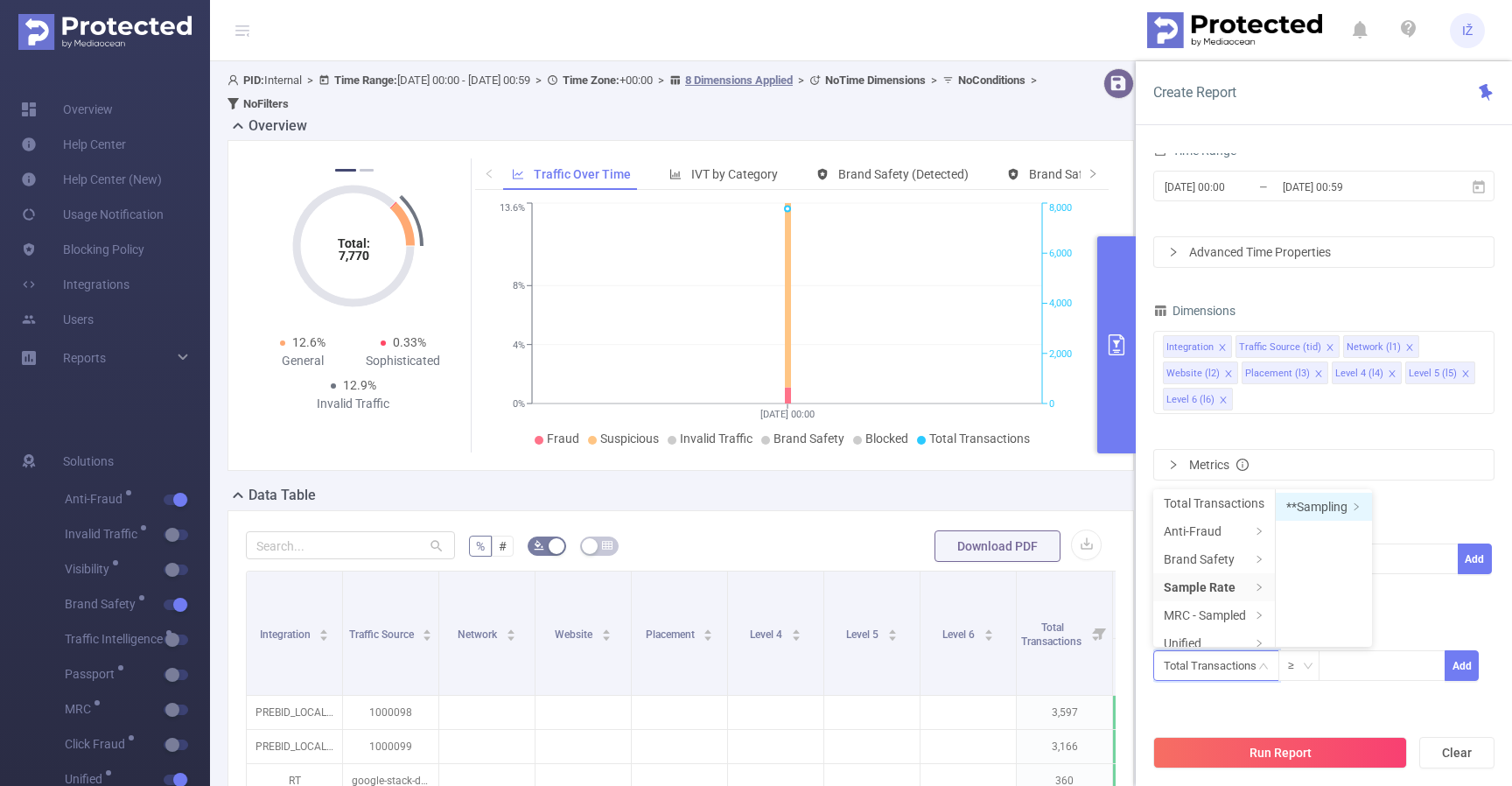 click on "**Sampling" at bounding box center [1324, 507] 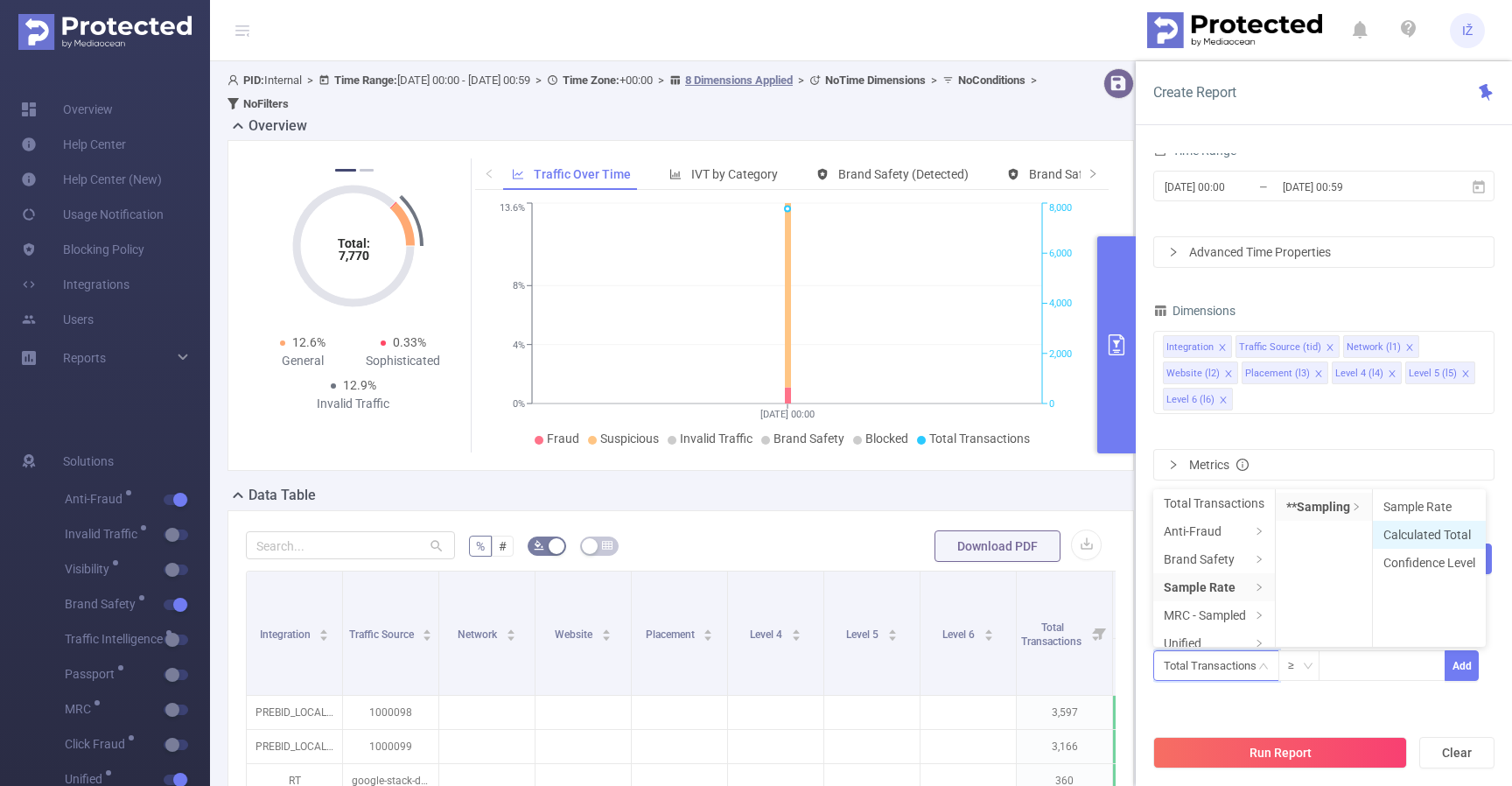 click on "Calculated Total" at bounding box center (1429, 535) 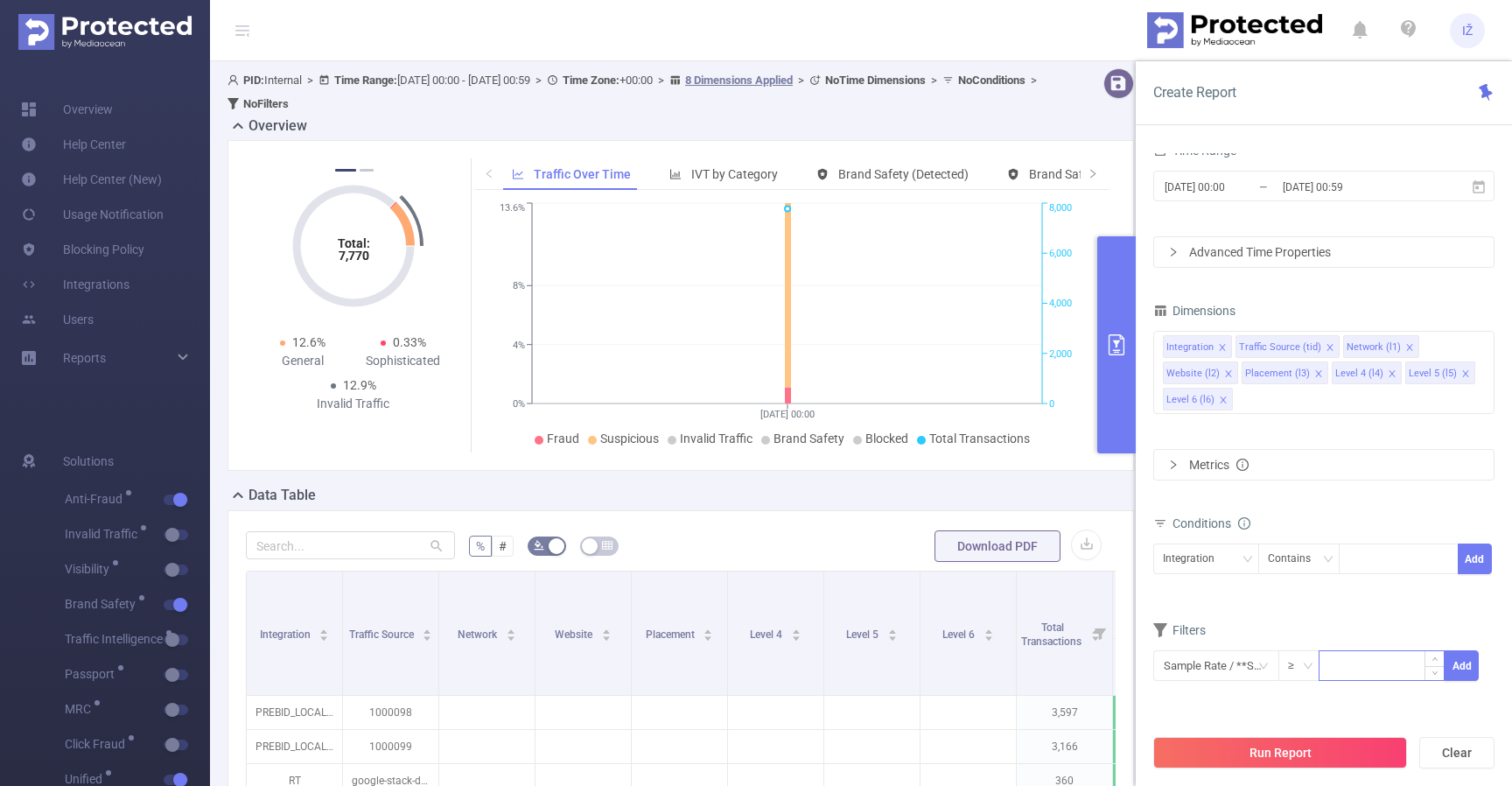 click at bounding box center (1382, 664) 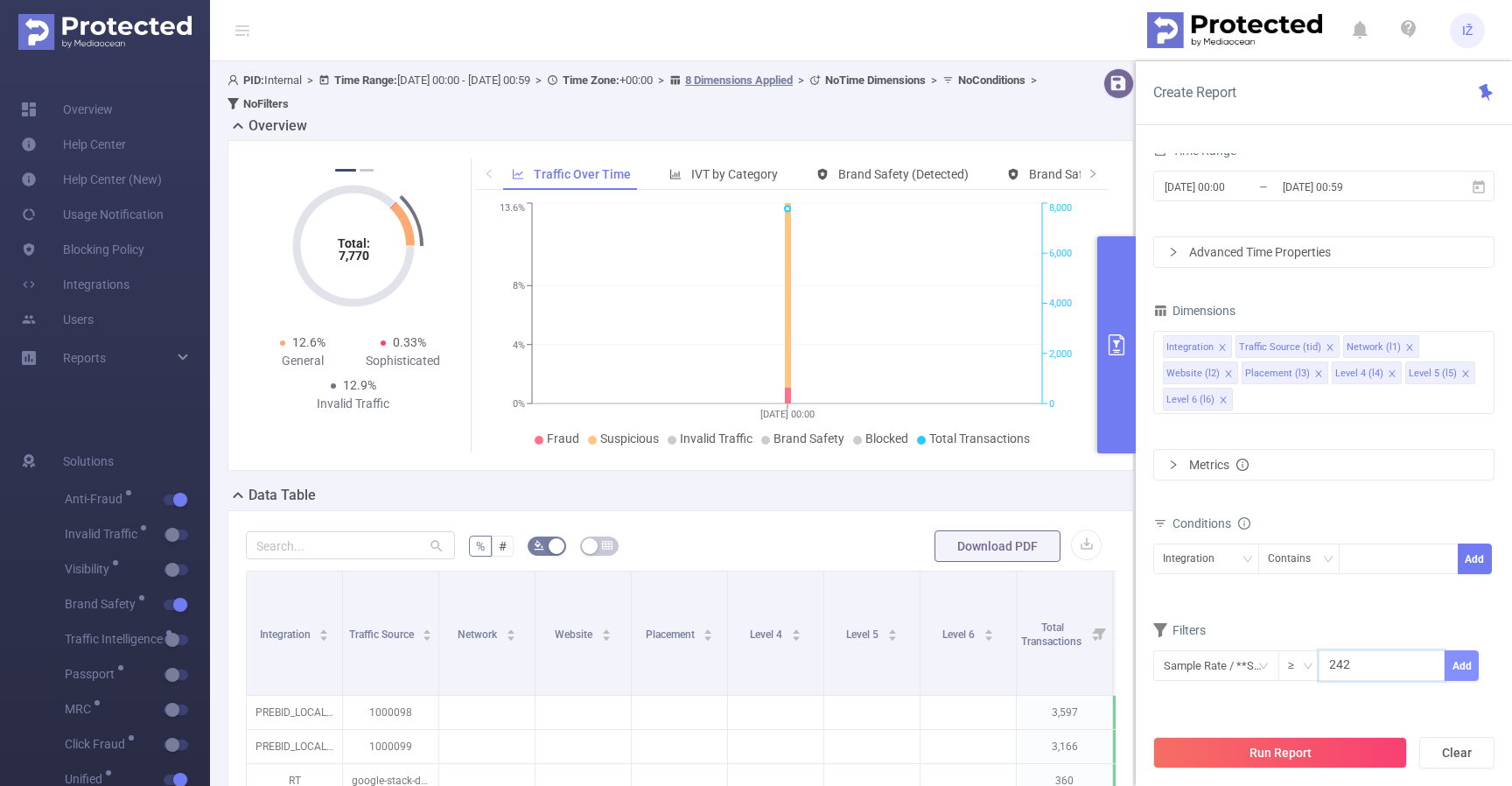 type on "242" 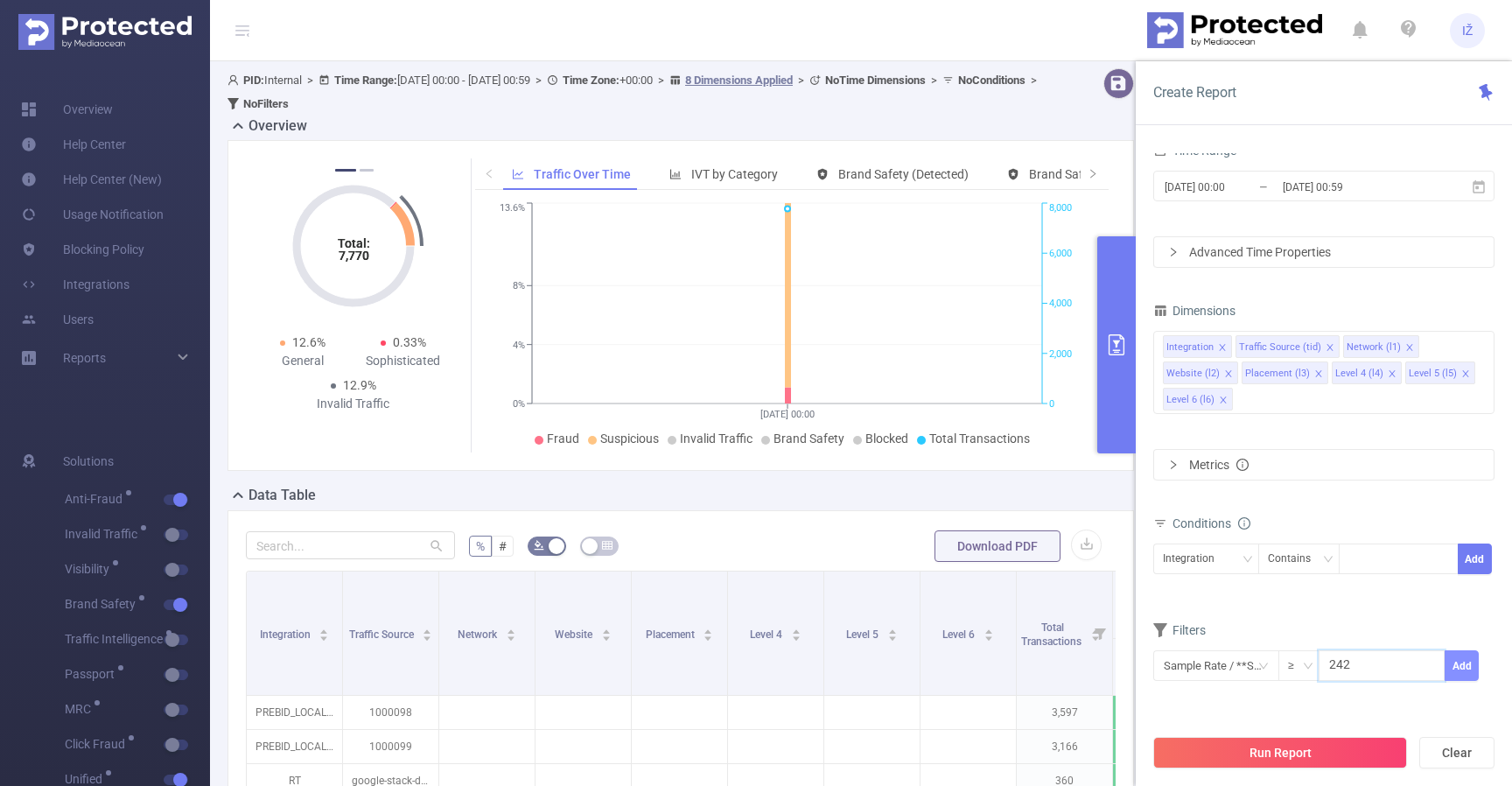 click on "Add" at bounding box center [1461, 665] 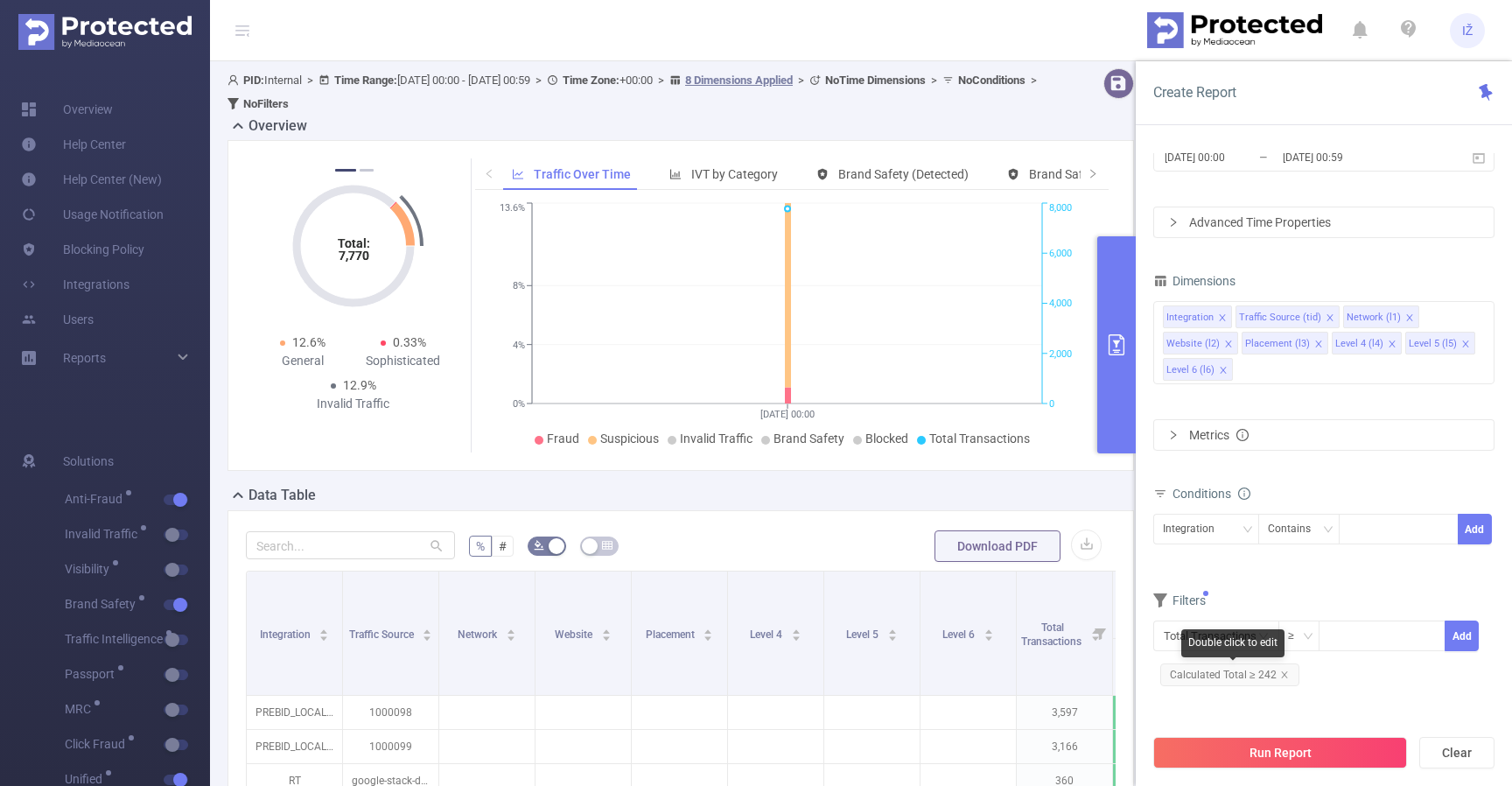 click on "Calculated Total ≥ 242" at bounding box center (1229, 675) 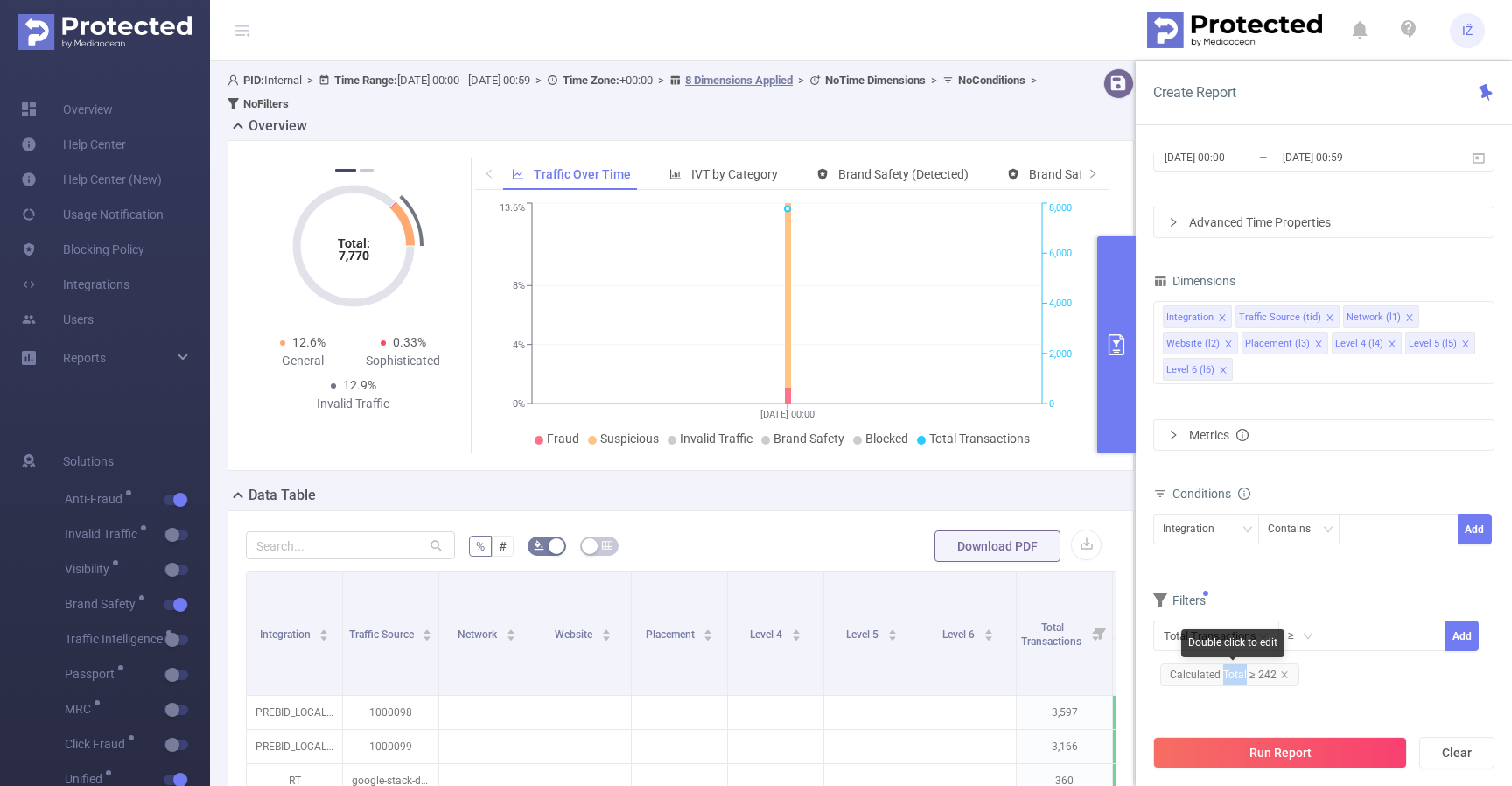 click on "Calculated Total ≥ 242" at bounding box center (1229, 675) 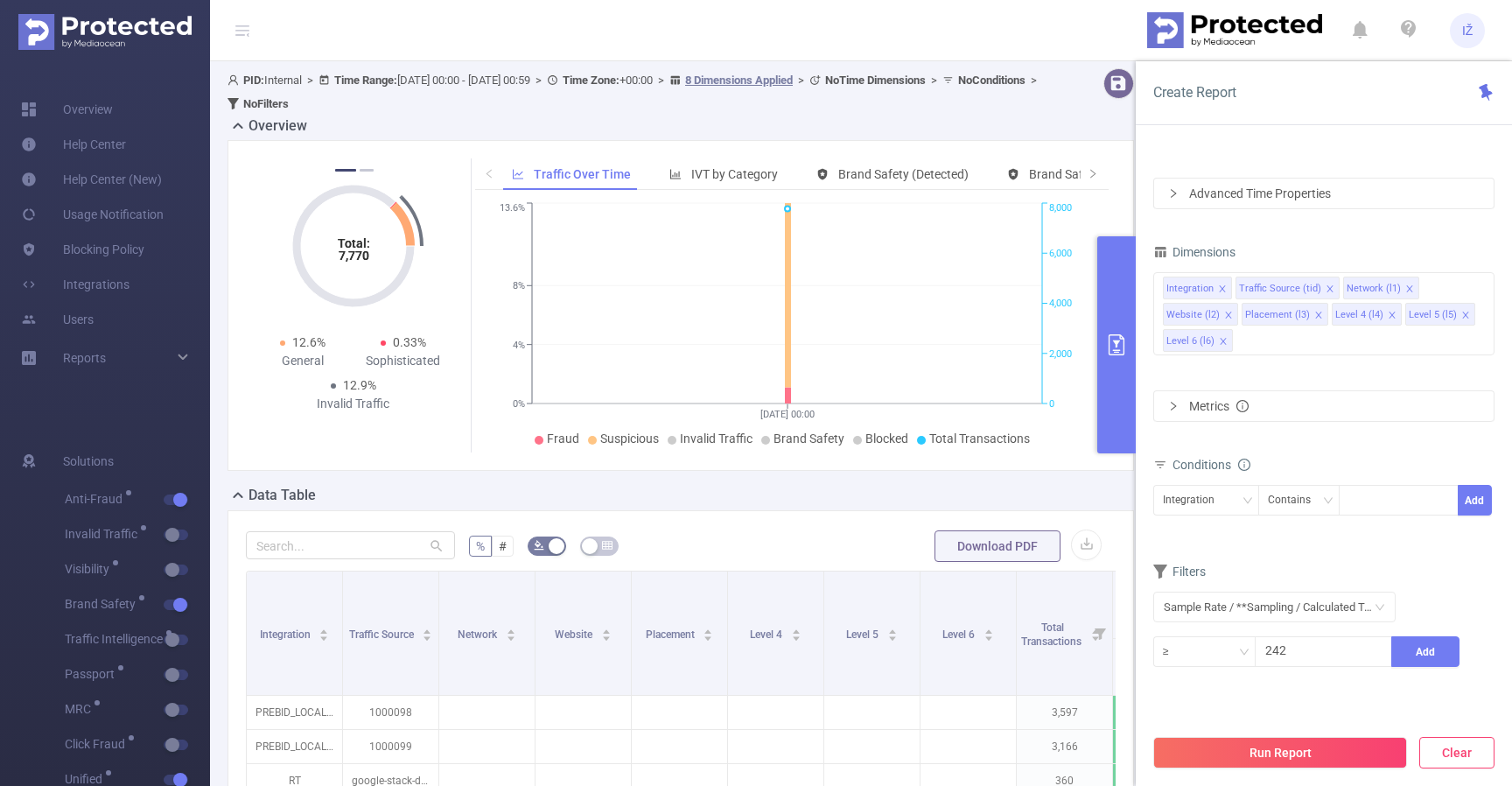 click on "Clear" at bounding box center [1457, 753] 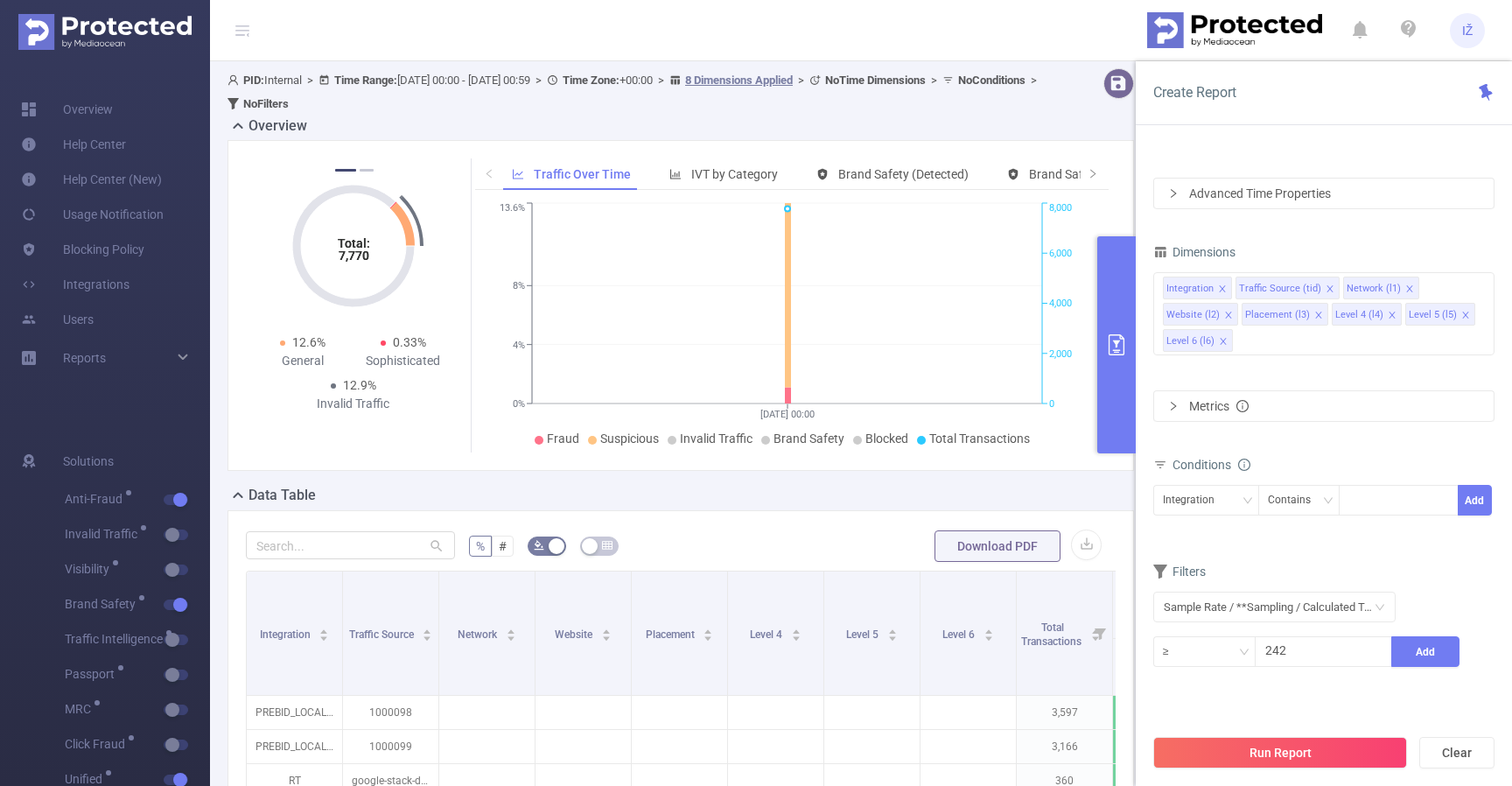 click on "PID 1000098 - Internal 1000098 - Internal      Time Range 2025-07-14 00:00   _   2025-07-14 00:59 Advanced Time Properties    Dimensions Integration Traffic Source (tid) Network (l1) Website (l2) Placement (l3) Level 4 (l4) Level 5 (l5) Level 6 (l6)   Metrics    Conditions  Integration Contains   Add    Filters Sample Rate / **Sampling / Calculated Total ≥ 242 Add" at bounding box center [1324, 353] 